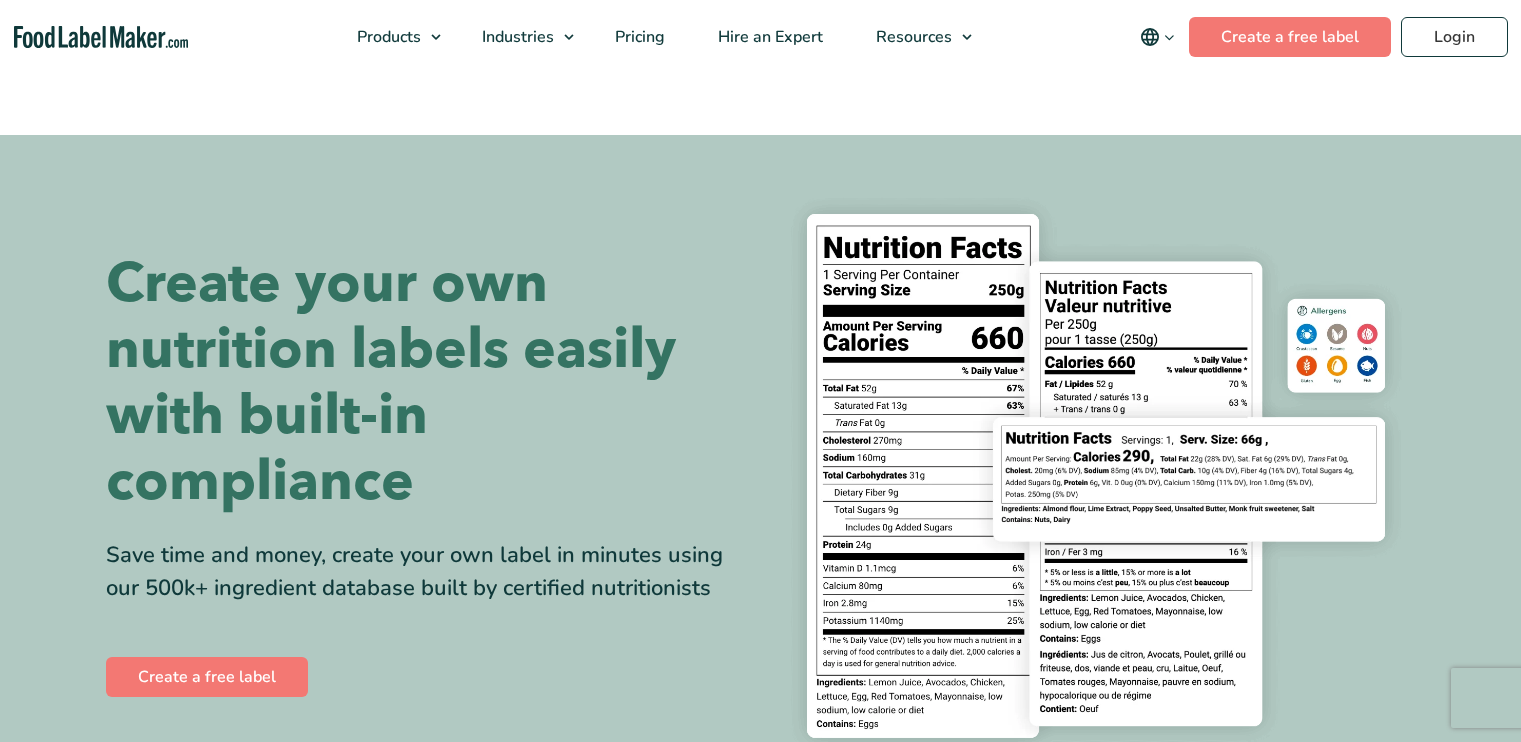 scroll, scrollTop: 0, scrollLeft: 0, axis: both 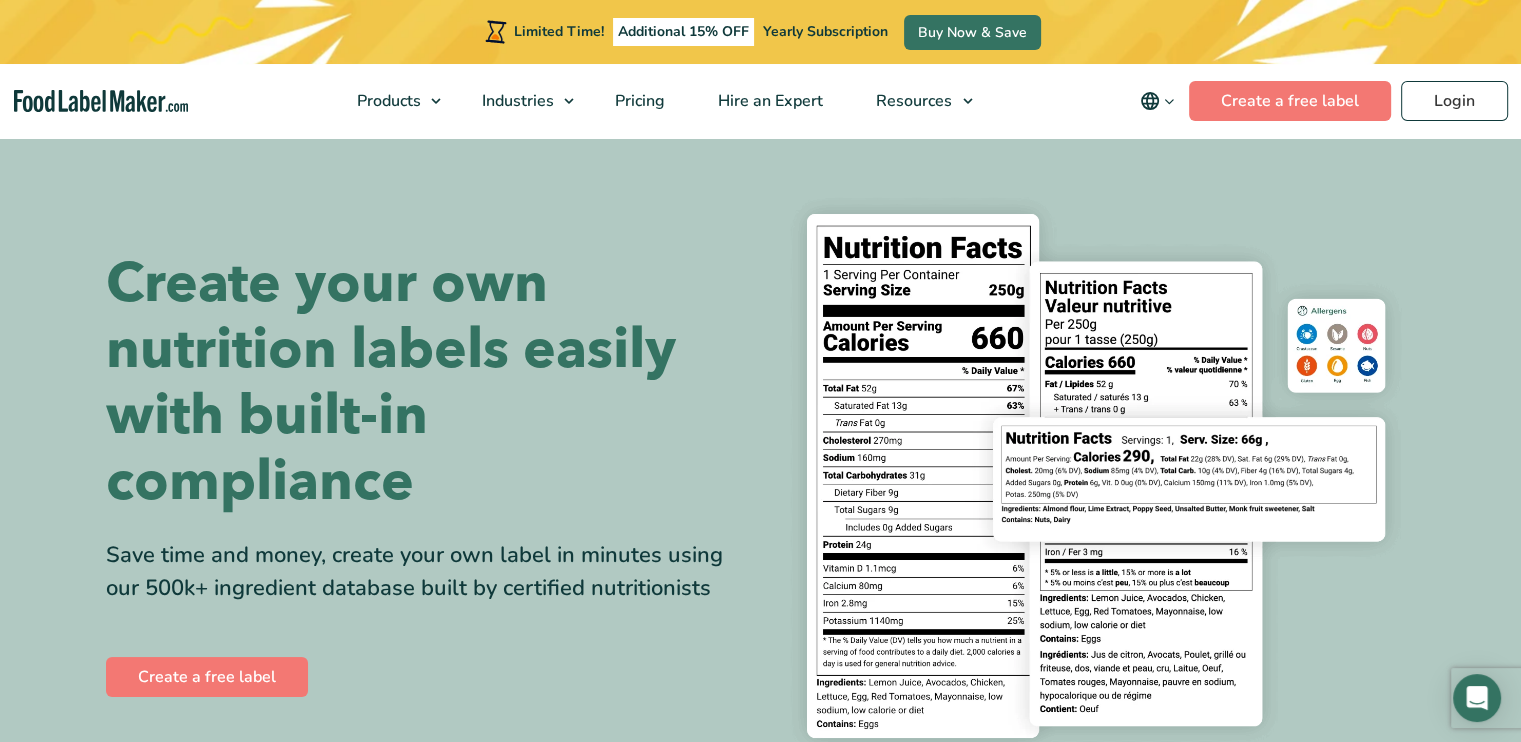 drag, startPoint x: 0, startPoint y: 0, endPoint x: 916, endPoint y: 304, distance: 965.128 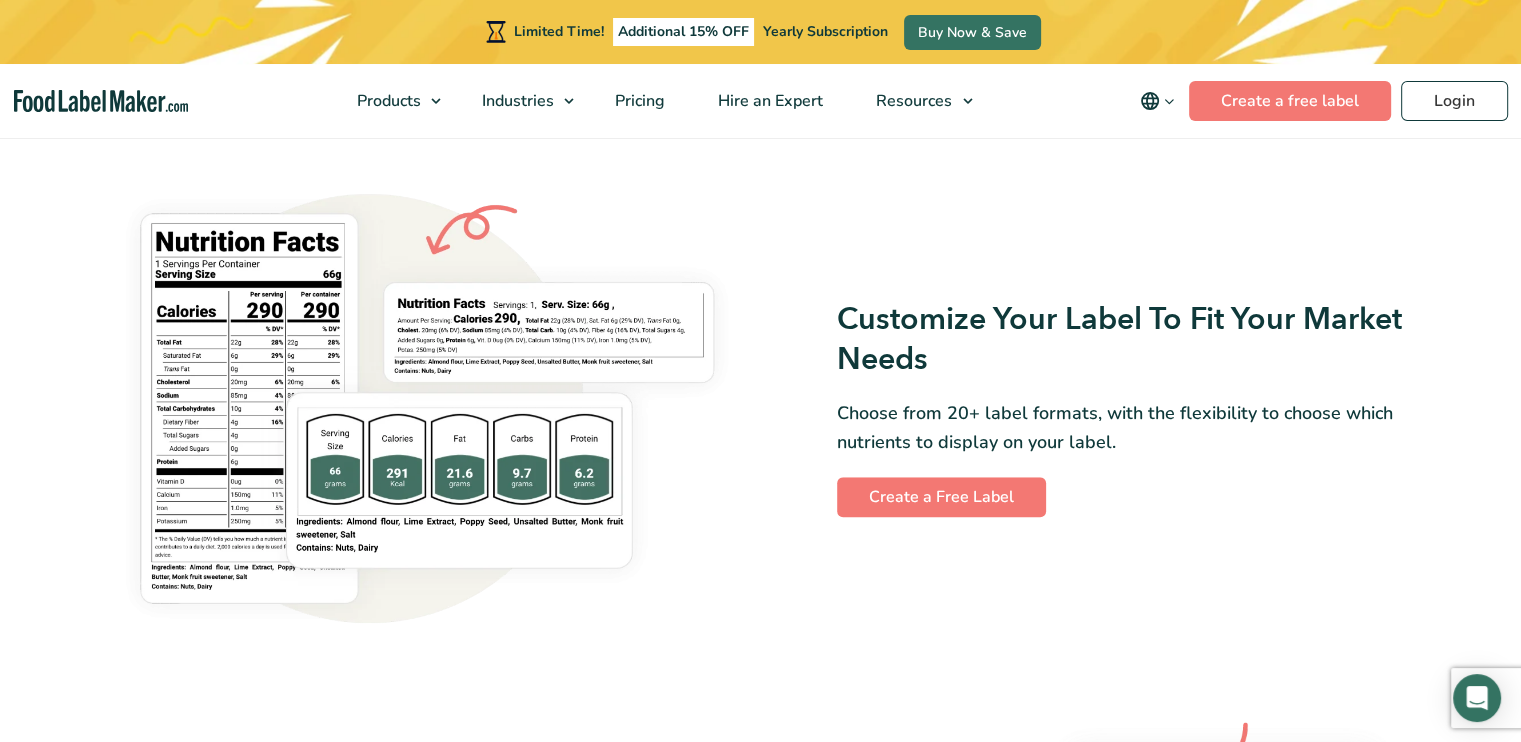 scroll, scrollTop: 1700, scrollLeft: 0, axis: vertical 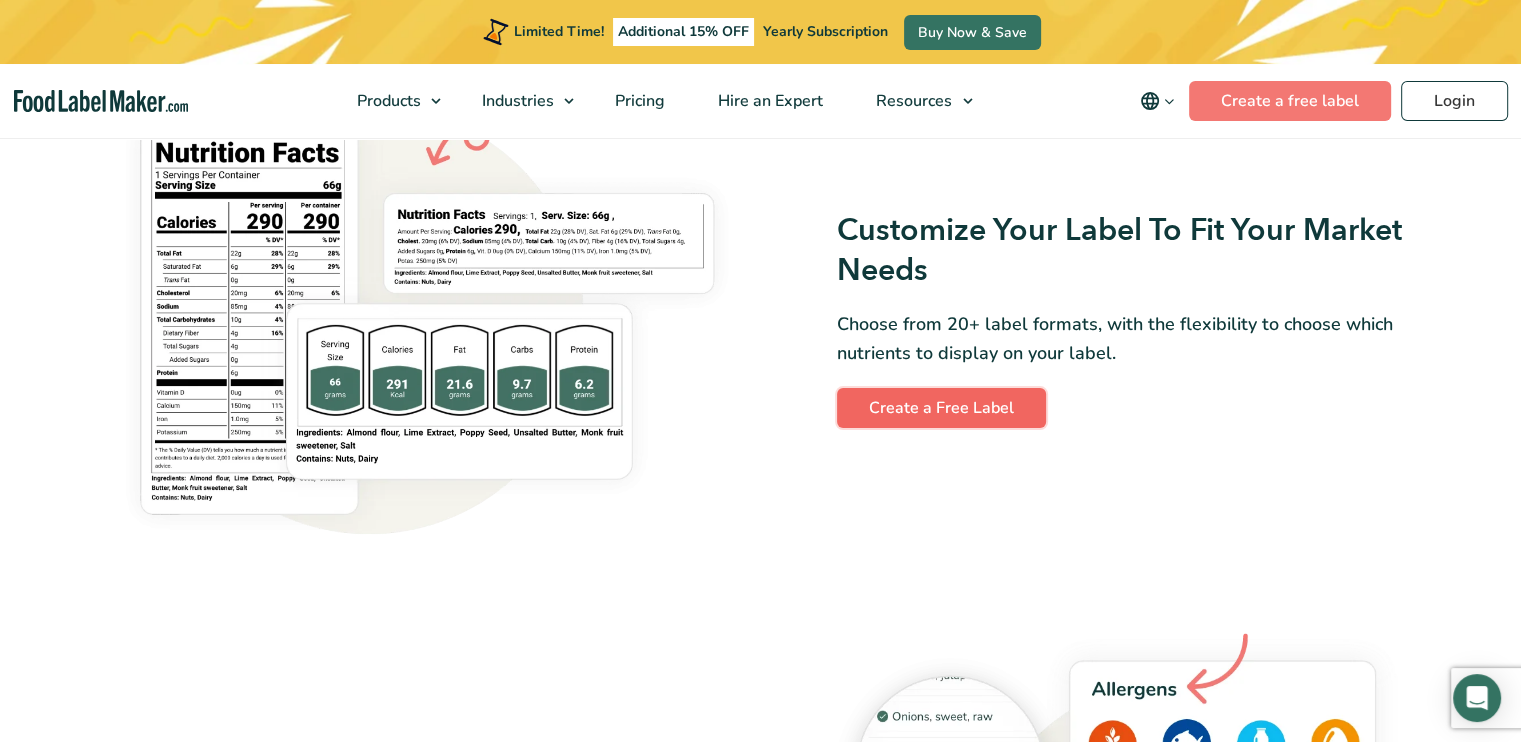 click on "Create a Free Label" at bounding box center [941, 408] 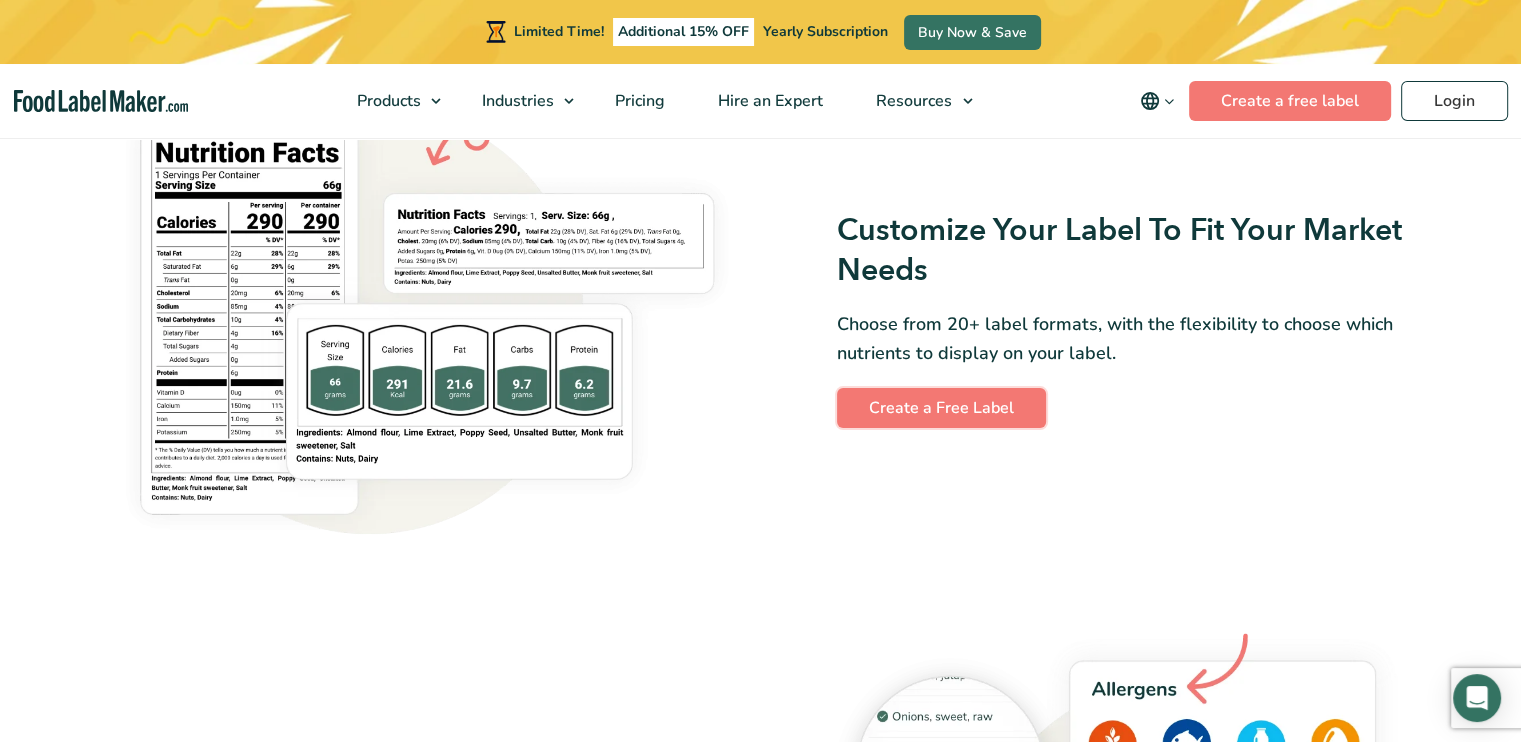 scroll, scrollTop: 2200, scrollLeft: 0, axis: vertical 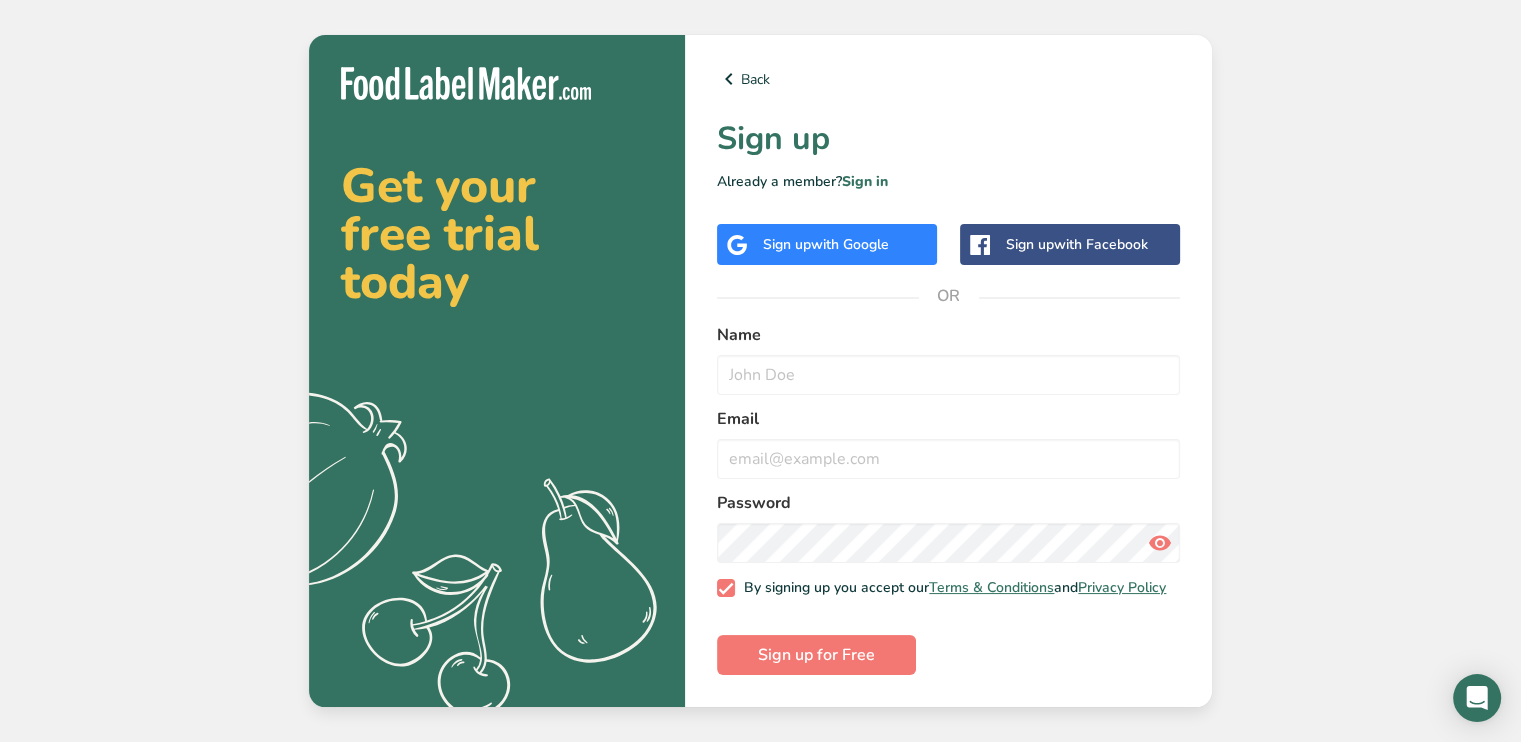 click on "Sign up  with Facebook" at bounding box center [1070, 244] 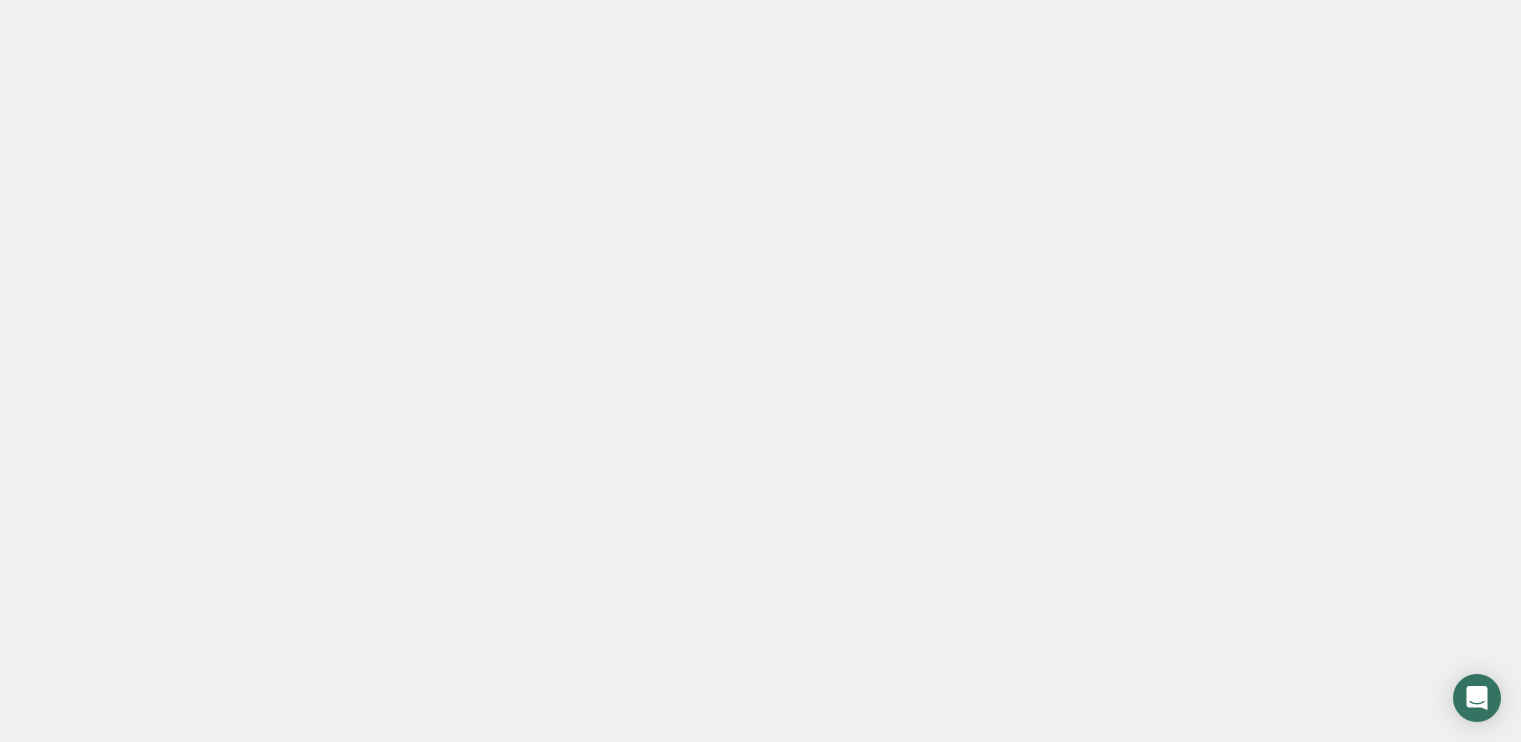 scroll, scrollTop: 0, scrollLeft: 0, axis: both 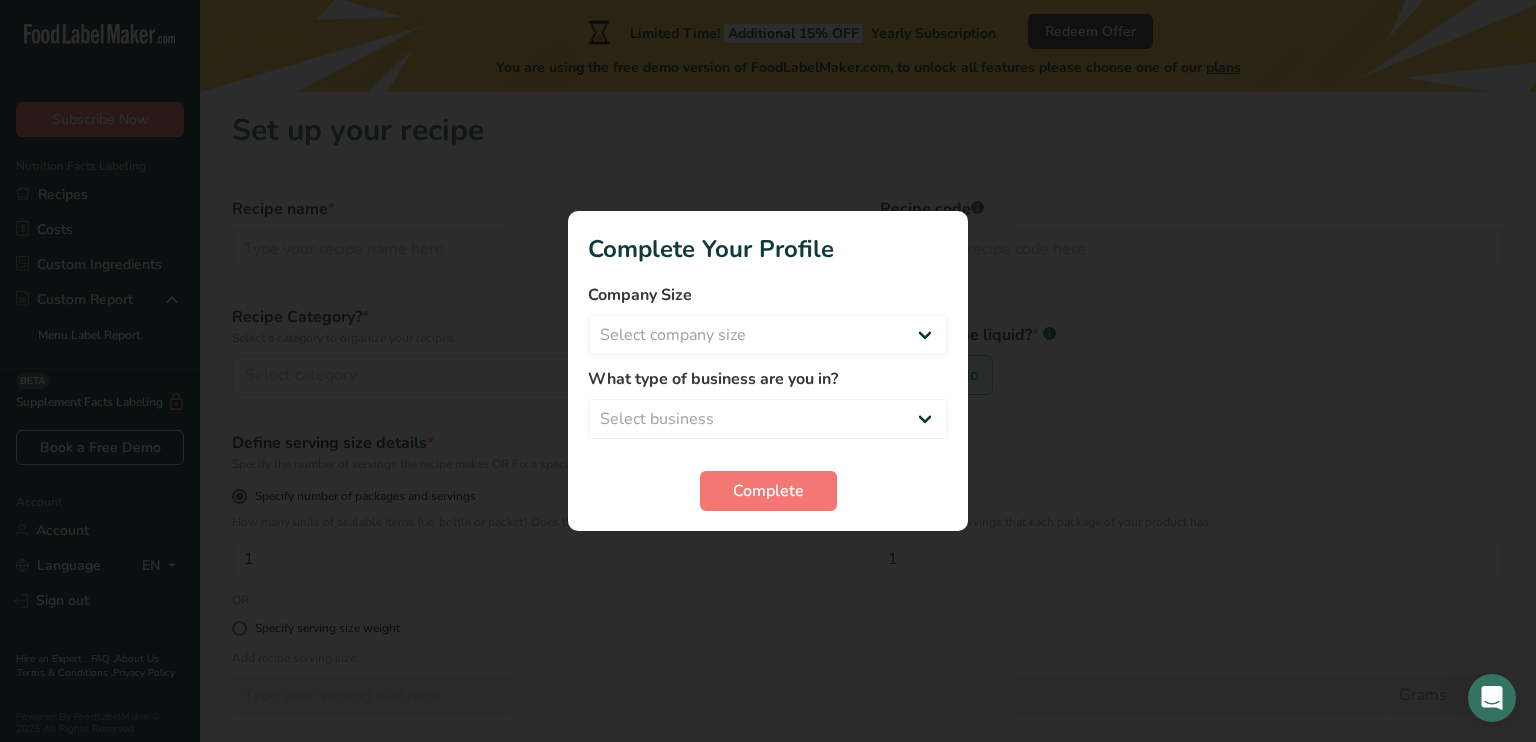 click on "Company Size  Select company size
Fewer than 10 Employees
10 to 50 Employees
51 to 500 Employees
Over 500 Employees" at bounding box center [768, 319] 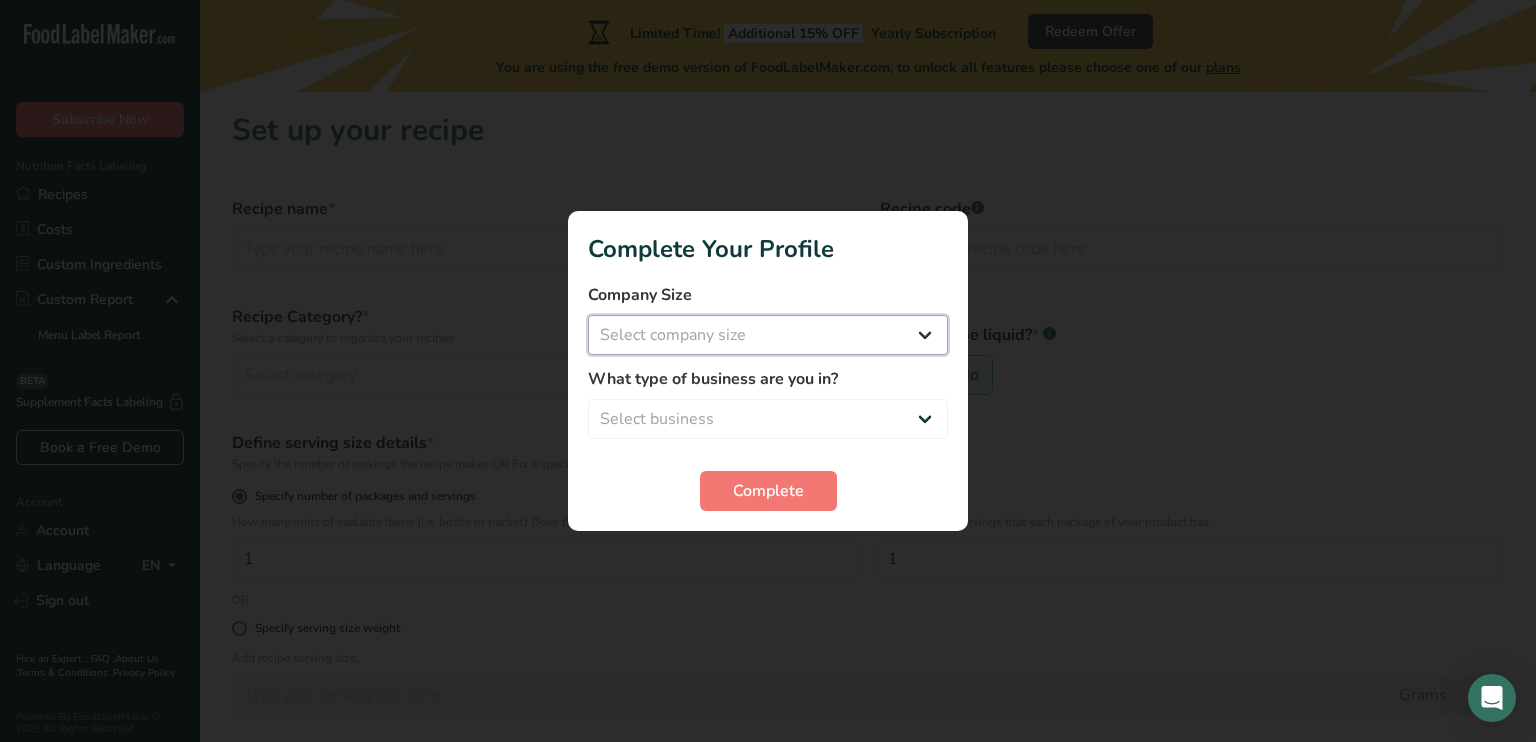 click on "Select company size
Fewer than 10 Employees
10 to 50 Employees
51 to 500 Employees
Over 500 Employees" at bounding box center [768, 335] 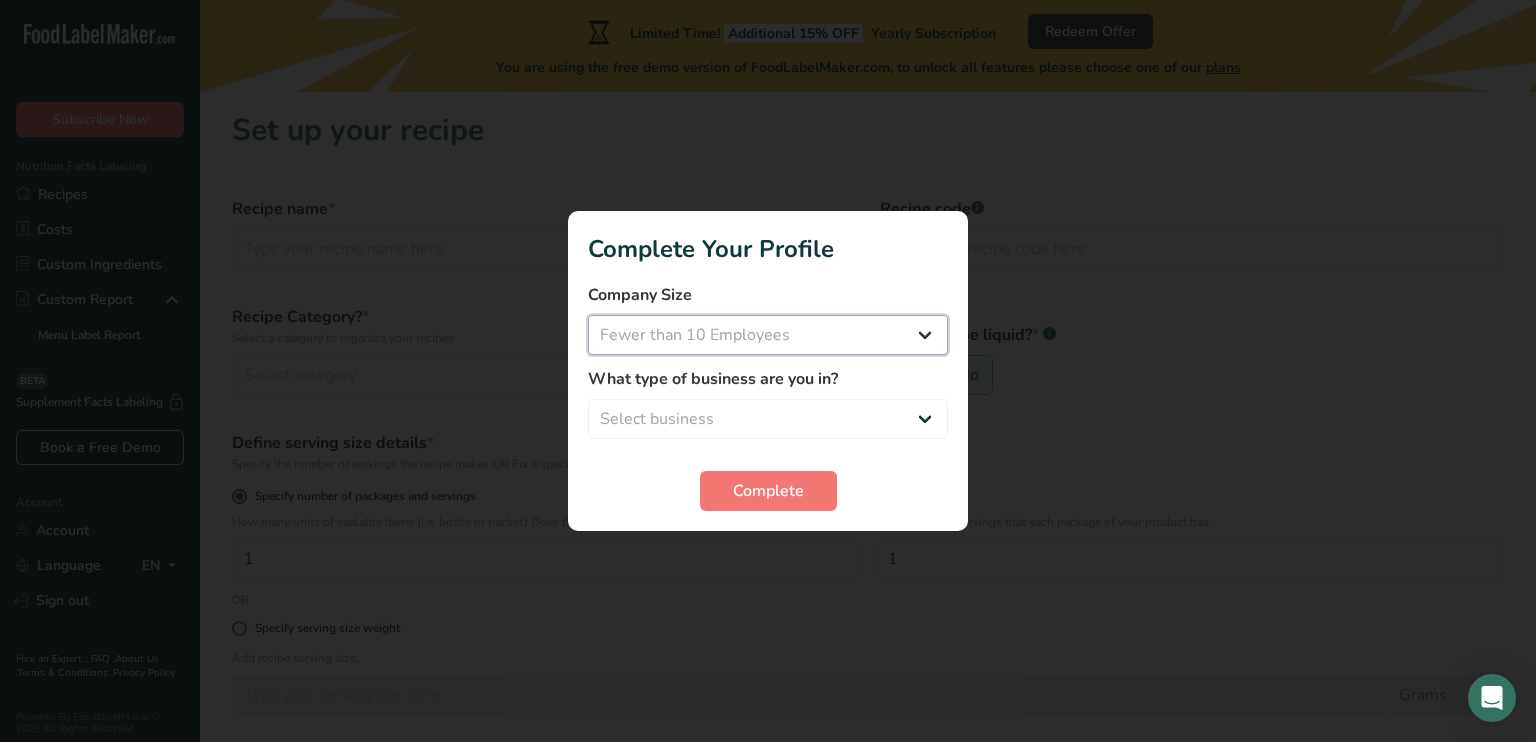 click on "Select company size
Fewer than 10 Employees
10 to 50 Employees
51 to 500 Employees
Over 500 Employees" at bounding box center (768, 335) 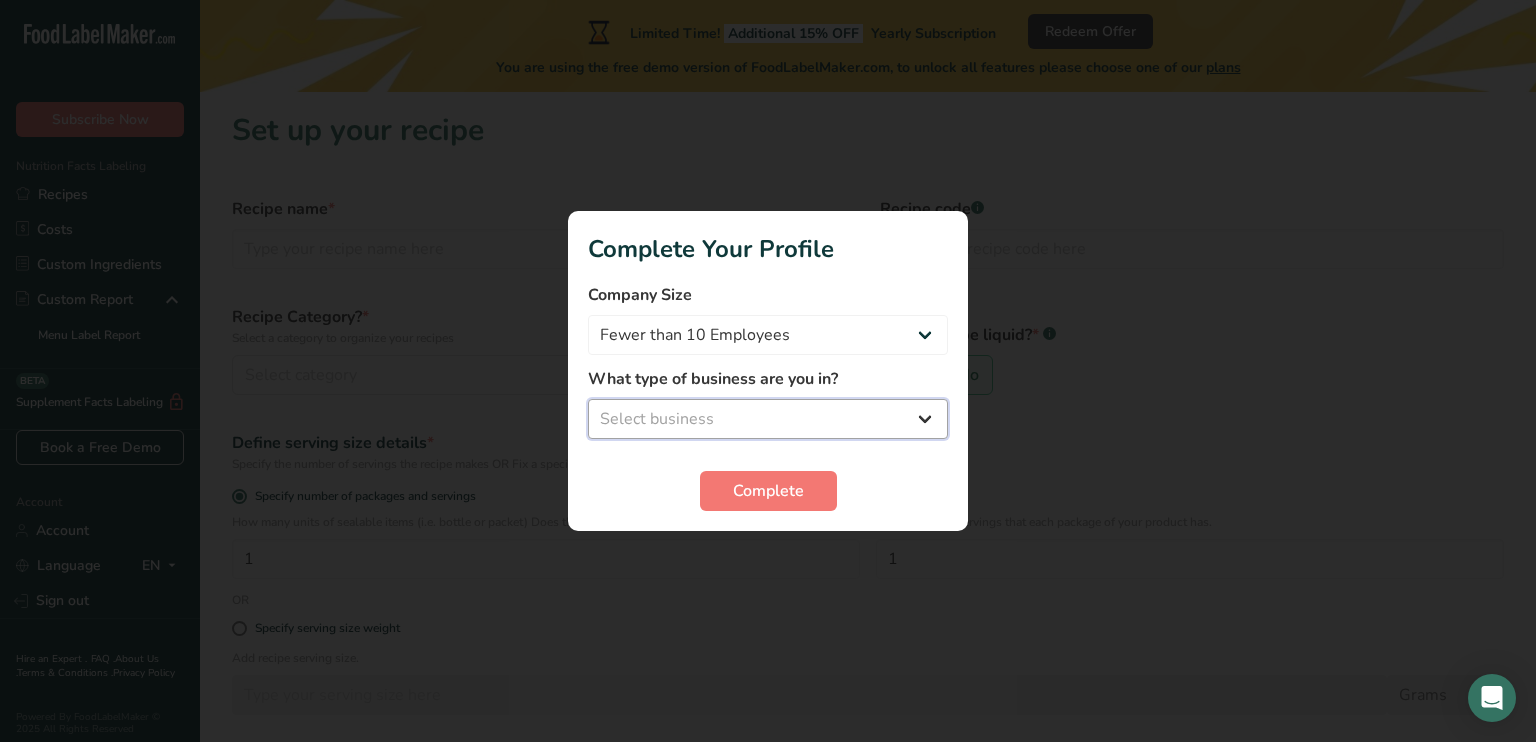 click on "Select business
Packaged Food Manufacturer
Restaurant & Cafe
Bakery
Meal Plans & Catering Company
Nutritionist
Food Blogger
Personal Trainer
Other" at bounding box center [768, 419] 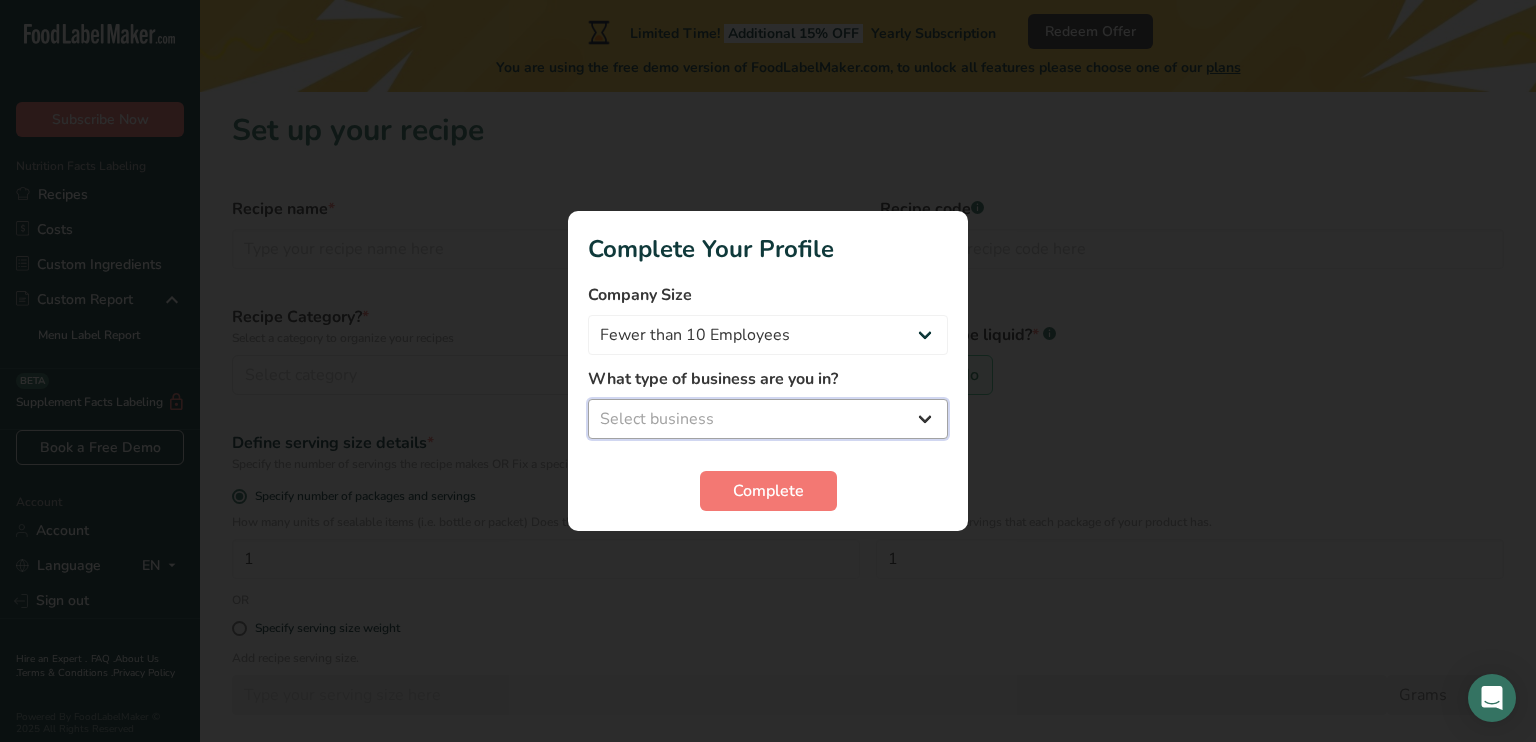 select on "1" 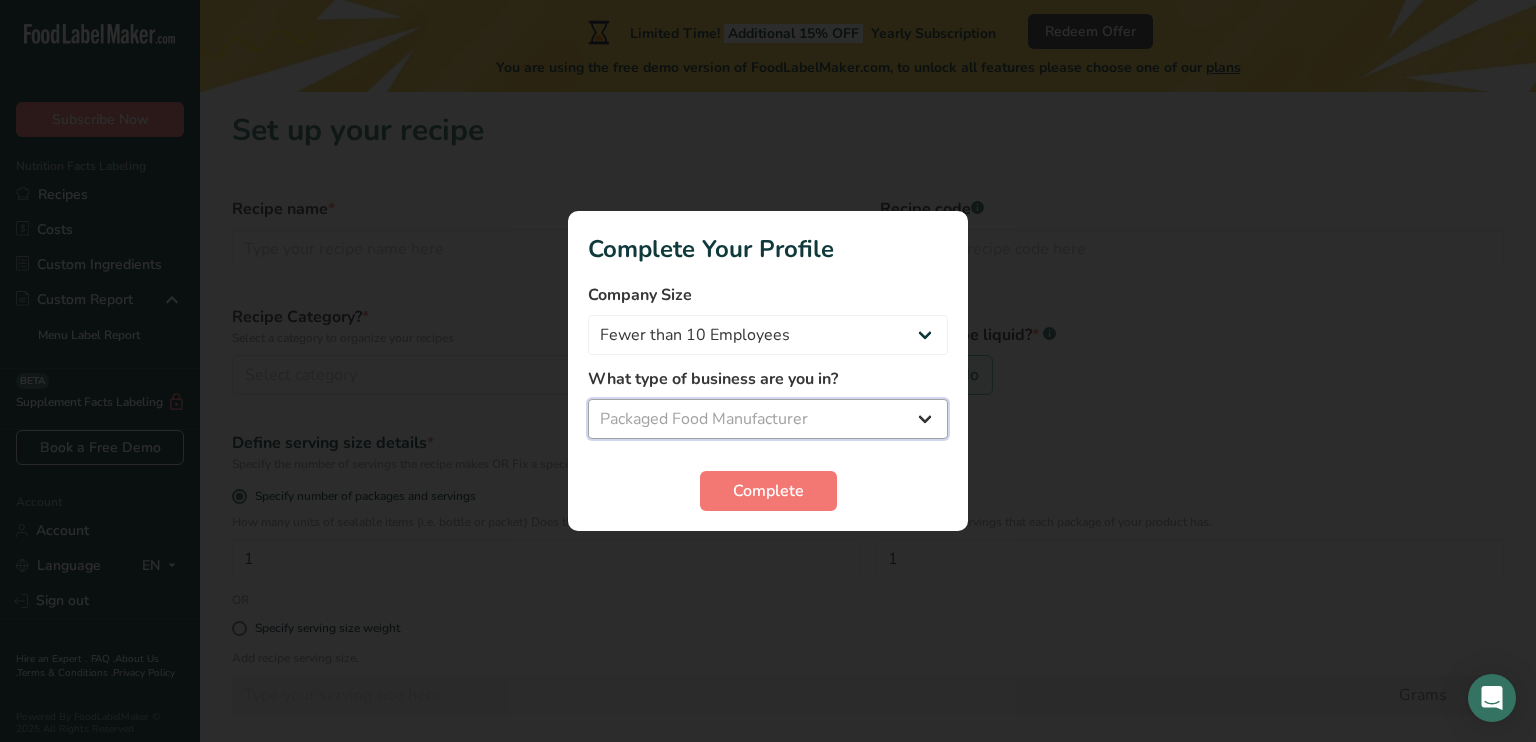 click on "Select business
Packaged Food Manufacturer
Restaurant & Cafe
Bakery
Meal Plans & Catering Company
Nutritionist
Food Blogger
Personal Trainer
Other" at bounding box center [768, 419] 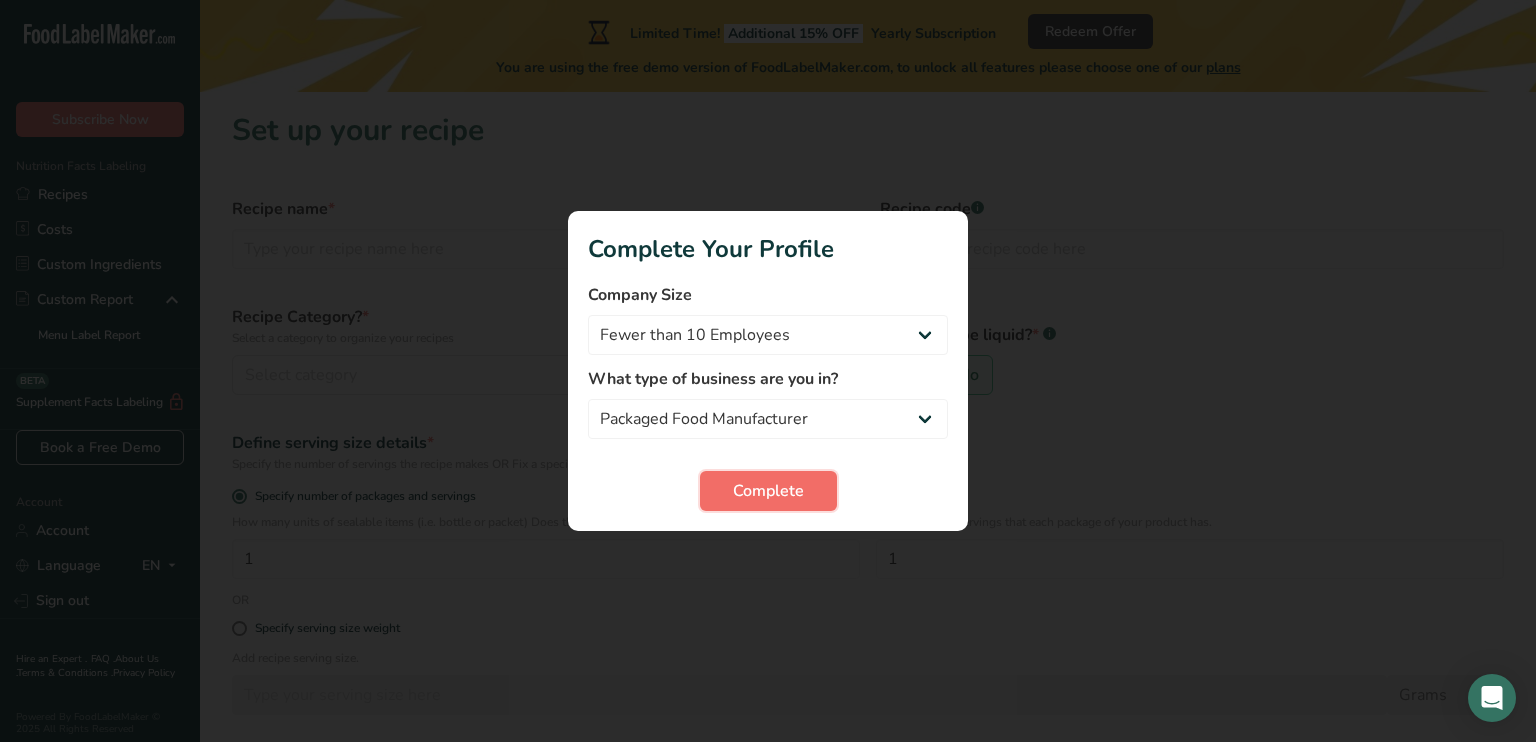 click on "Complete" at bounding box center [768, 491] 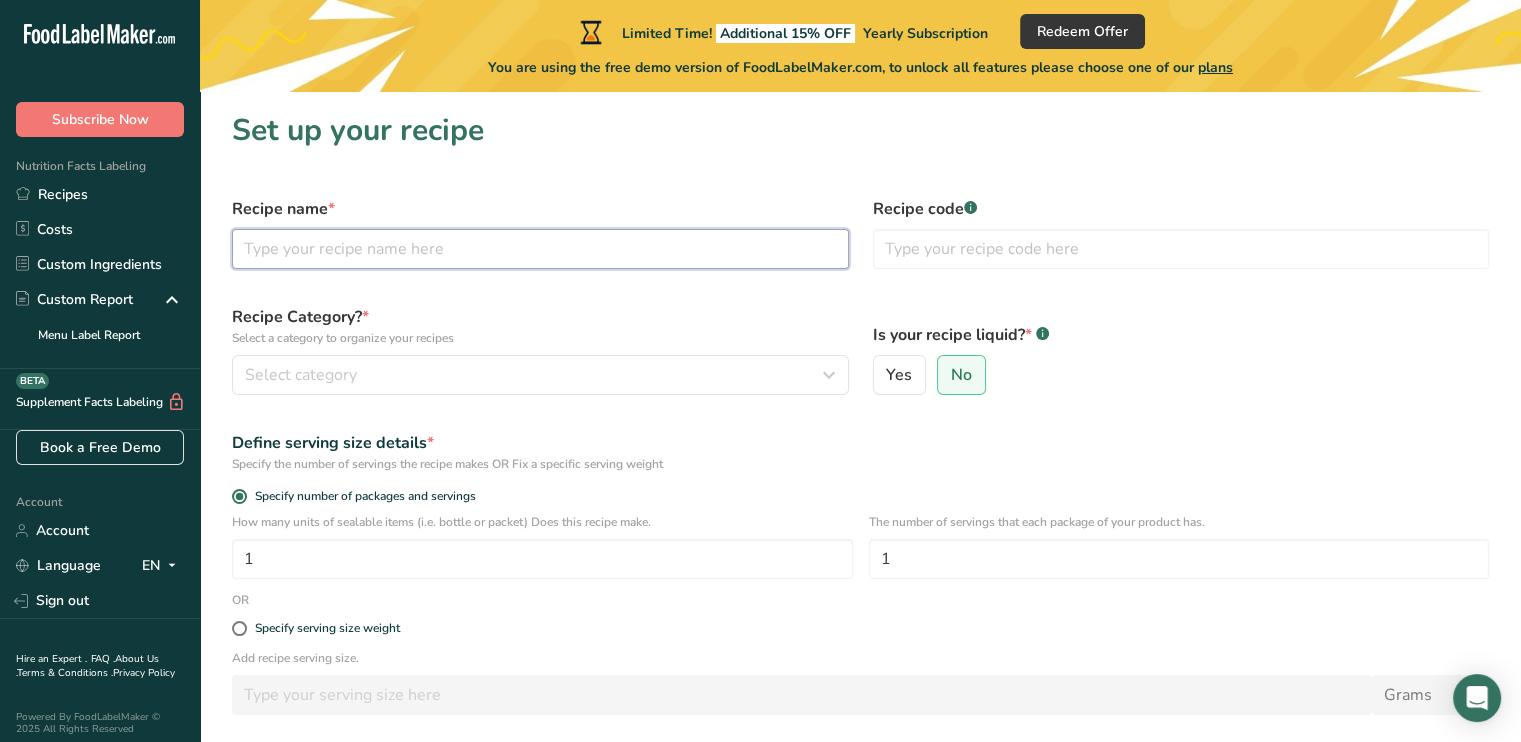 click at bounding box center (540, 249) 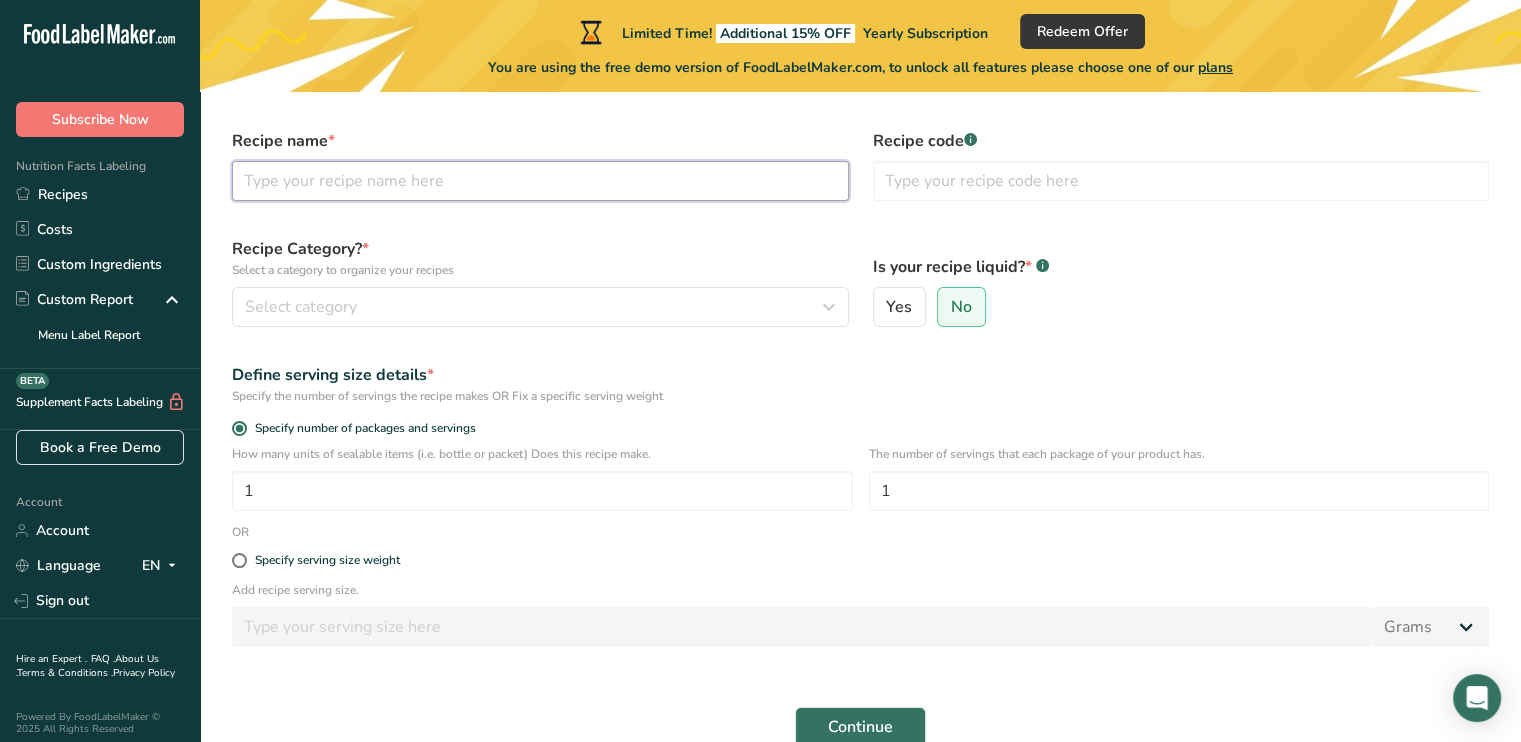 scroll, scrollTop: 0, scrollLeft: 0, axis: both 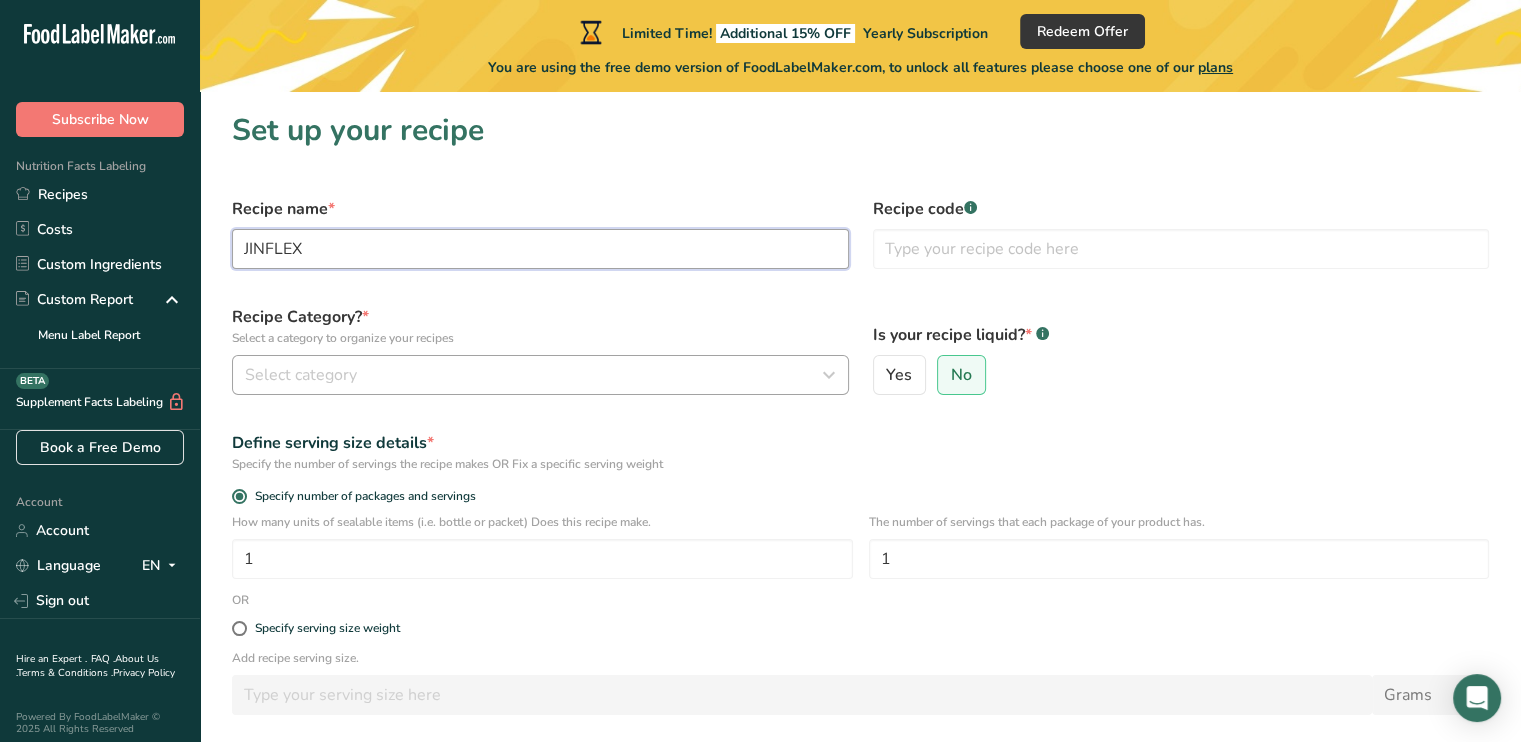 type on "JINFLEX" 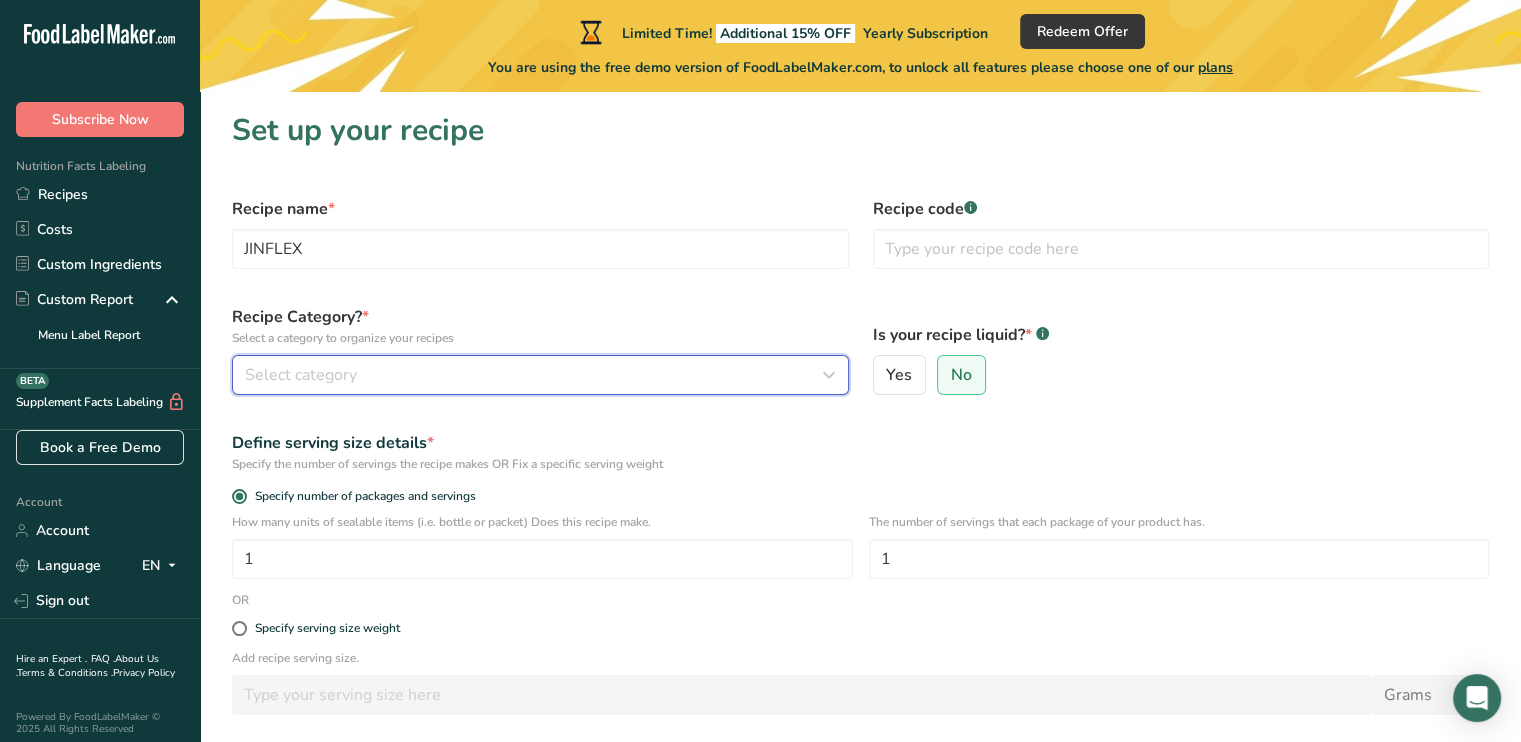 click on "Select category" at bounding box center (534, 375) 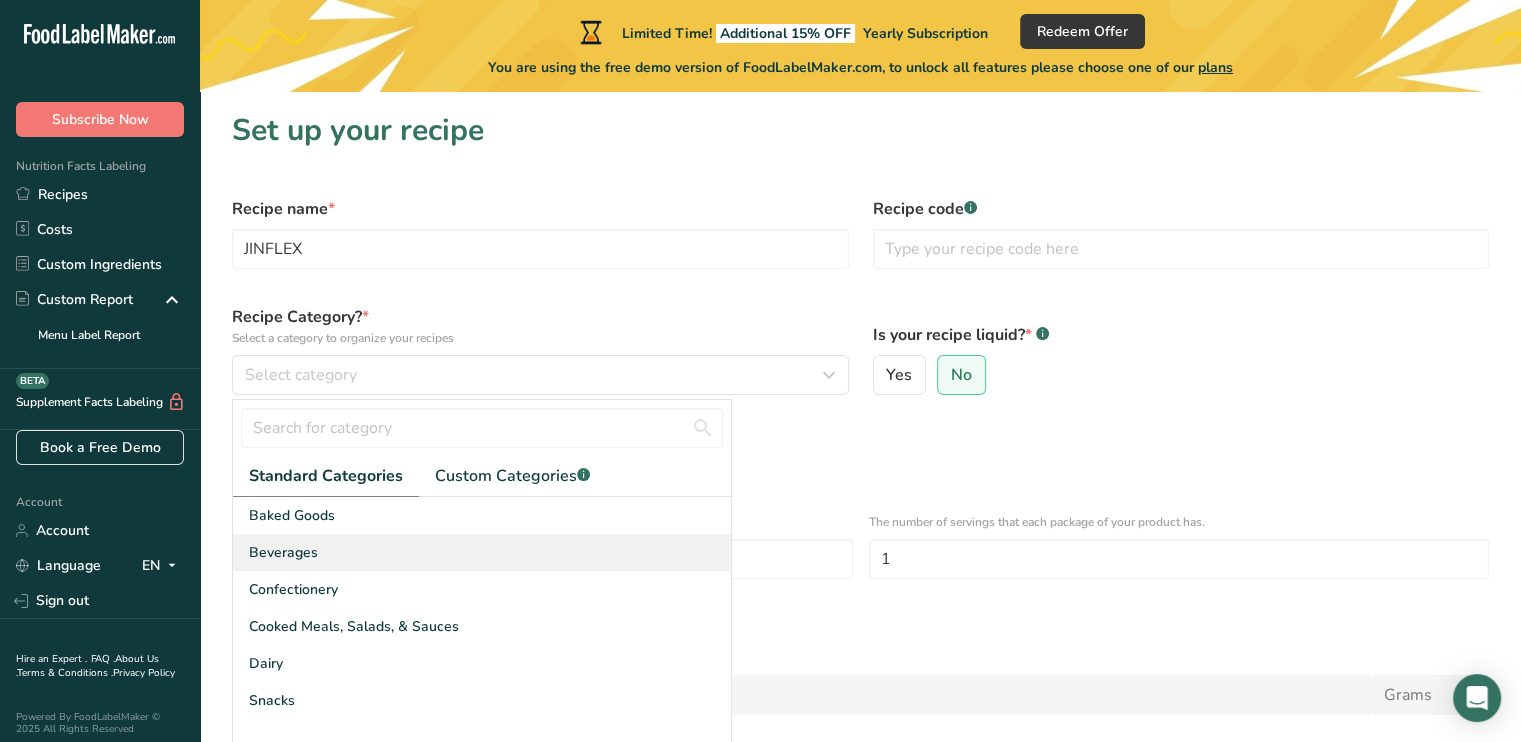 click on "Beverages" at bounding box center [482, 552] 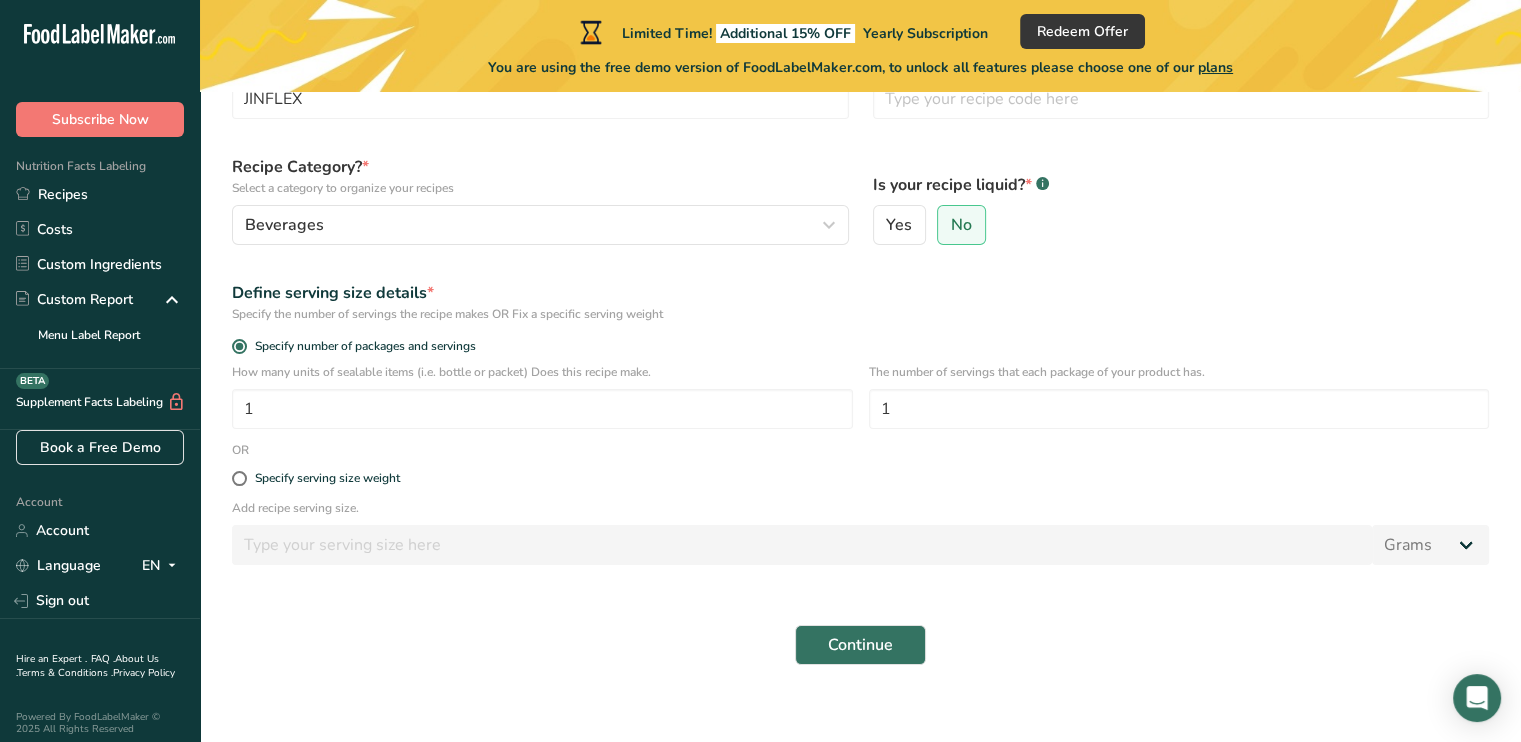 scroll, scrollTop: 168, scrollLeft: 0, axis: vertical 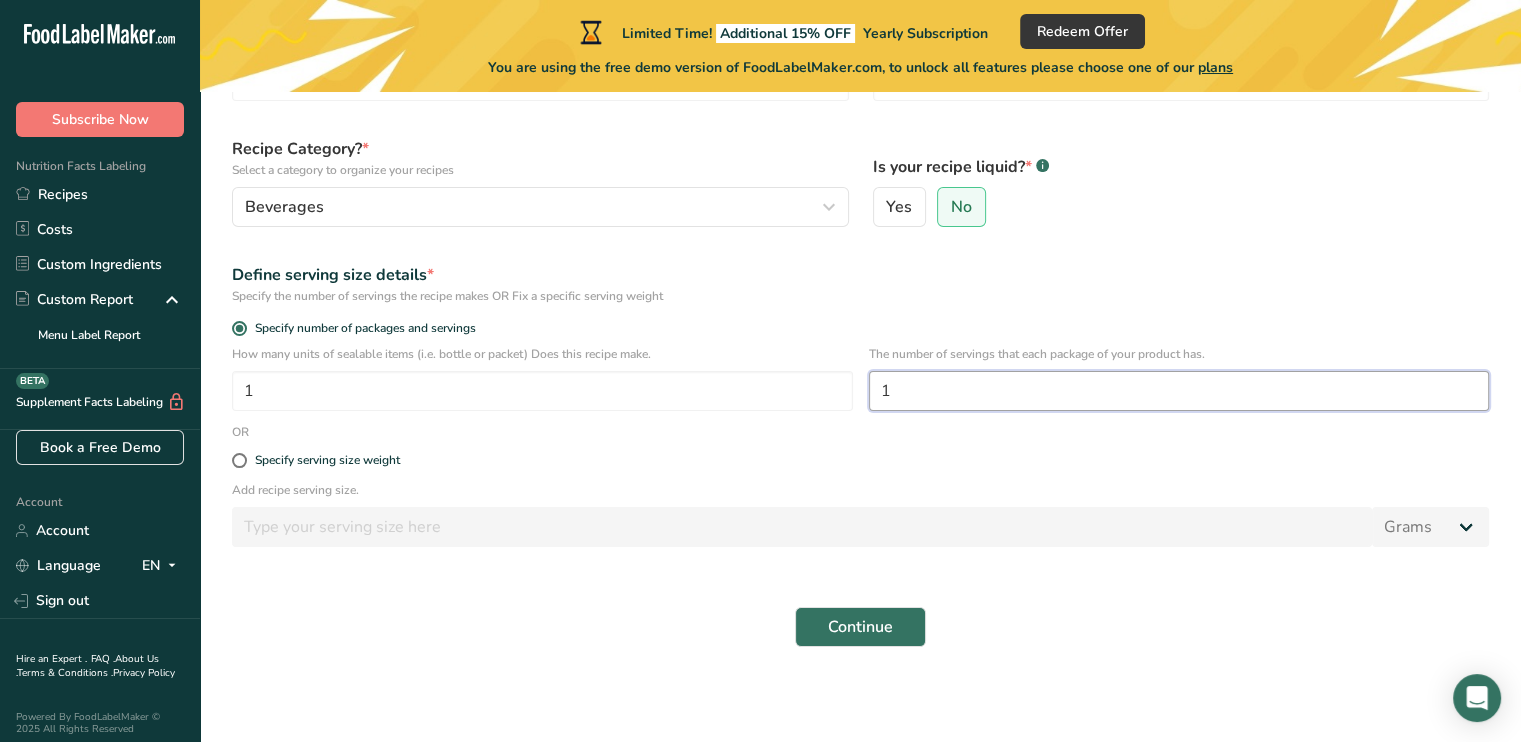 click on "1" at bounding box center (1179, 391) 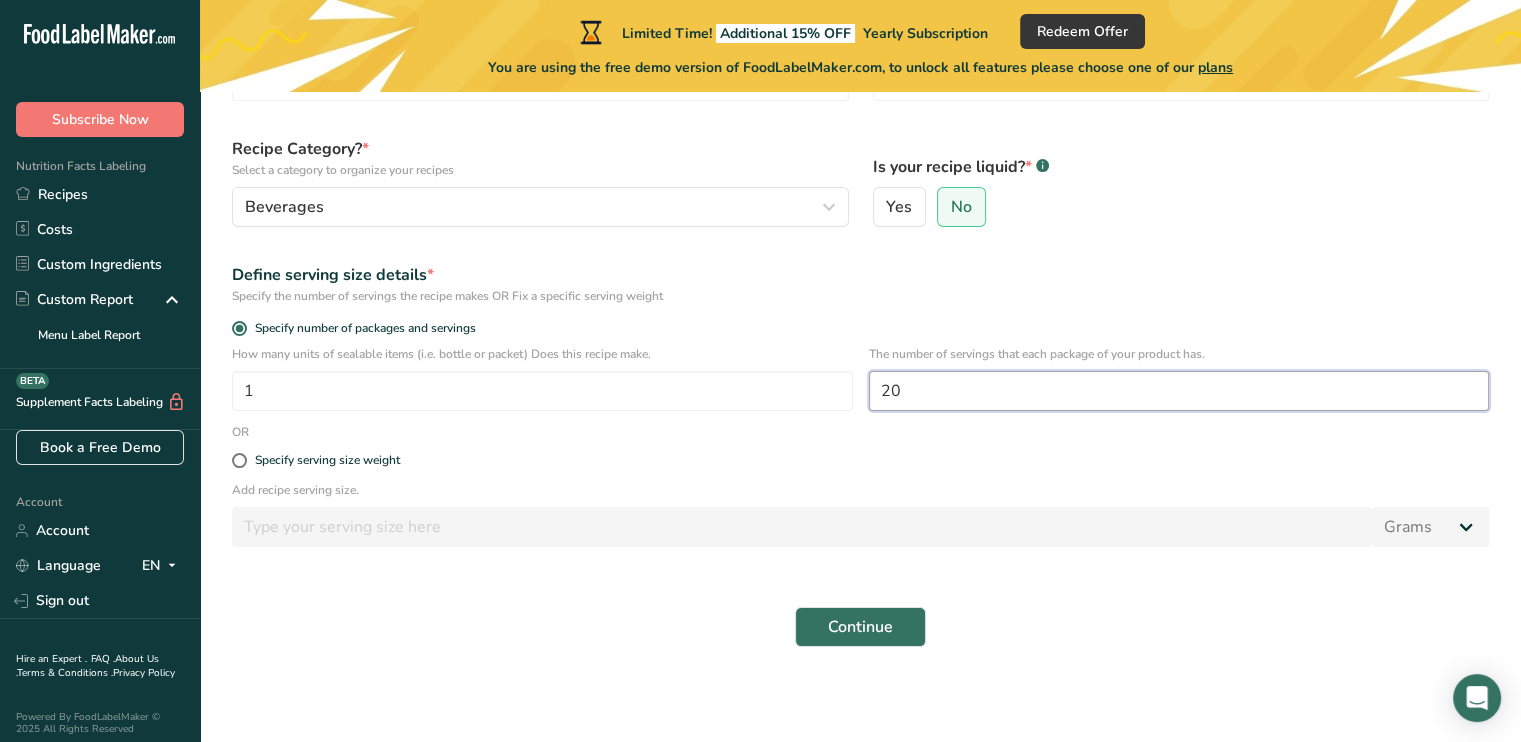 type on "2" 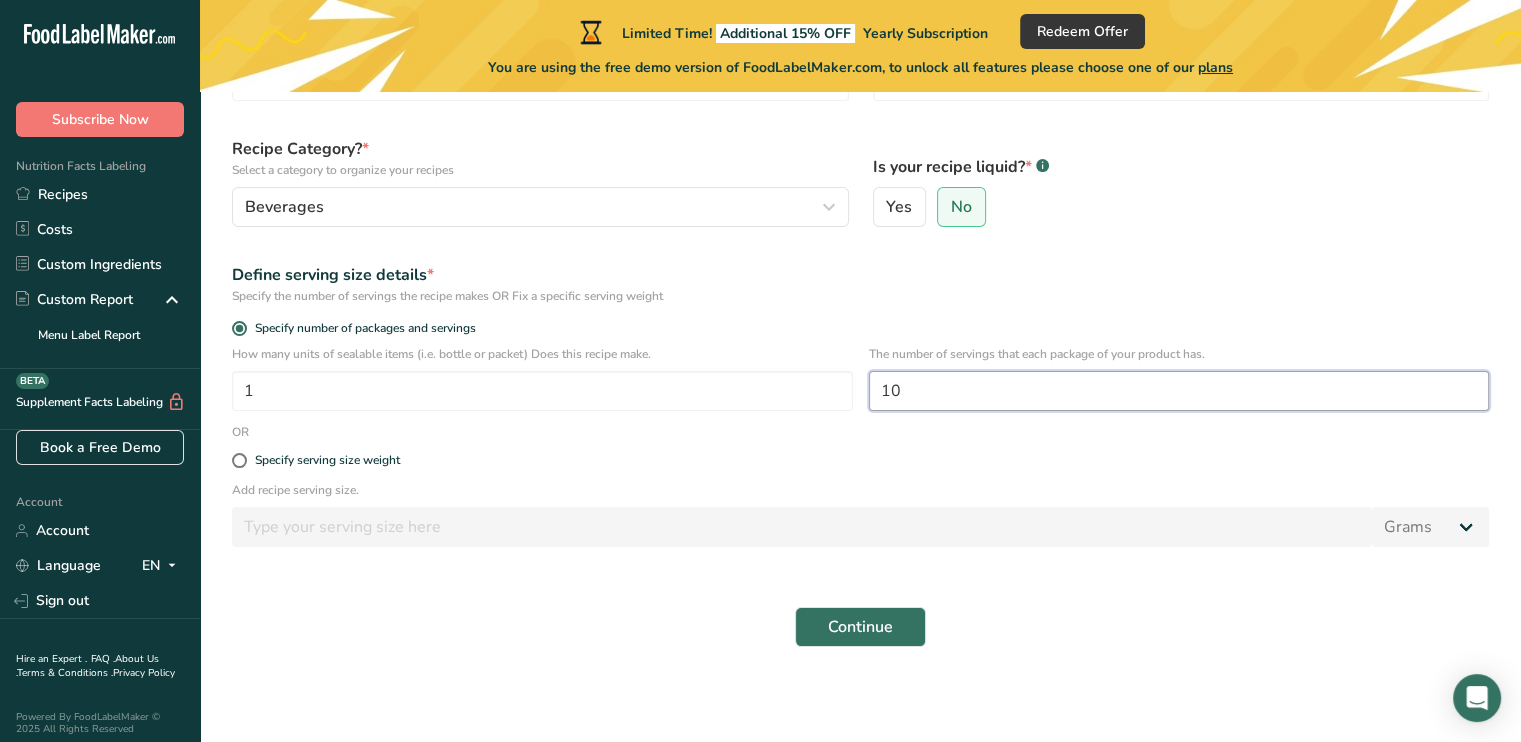 type on "10" 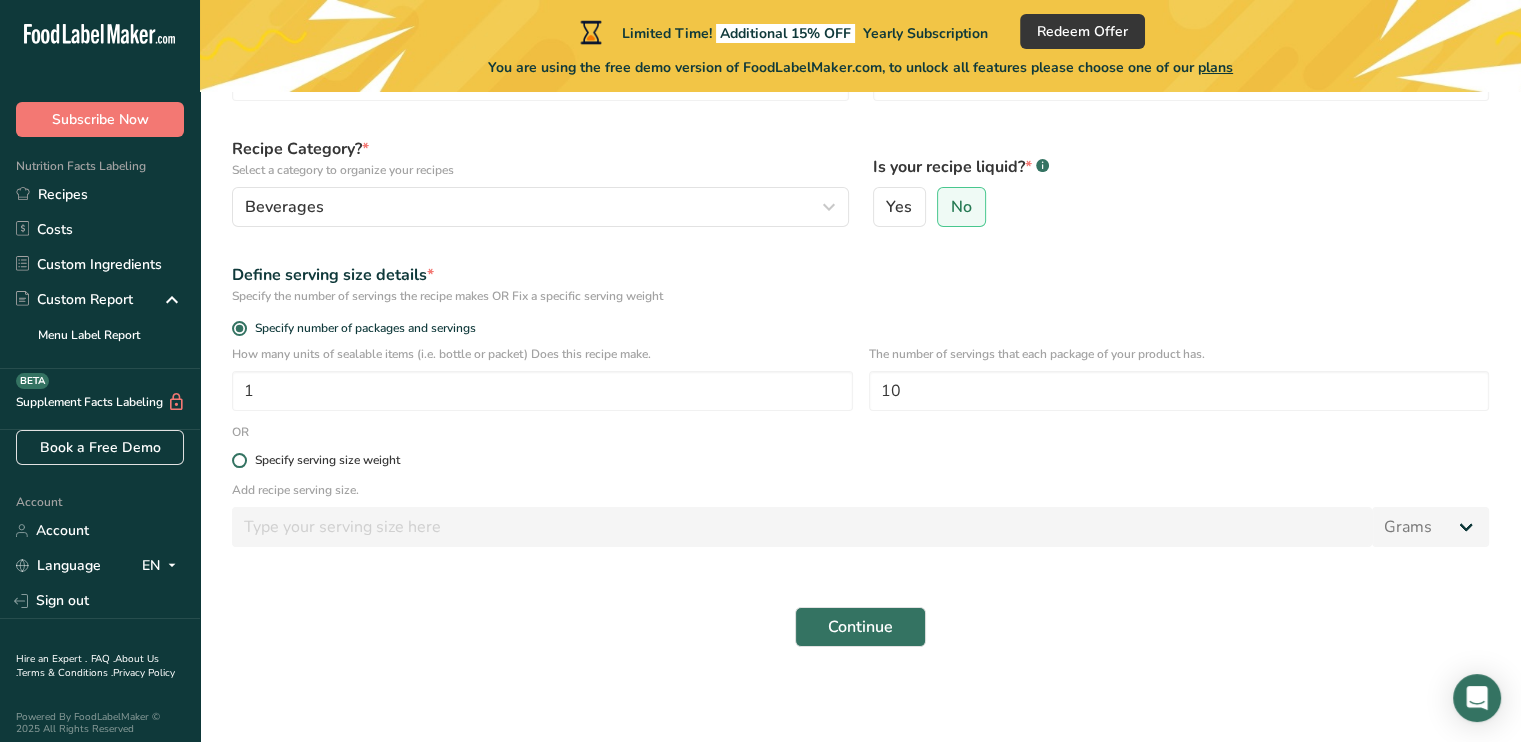 click on "Specify serving size weight" at bounding box center [327, 460] 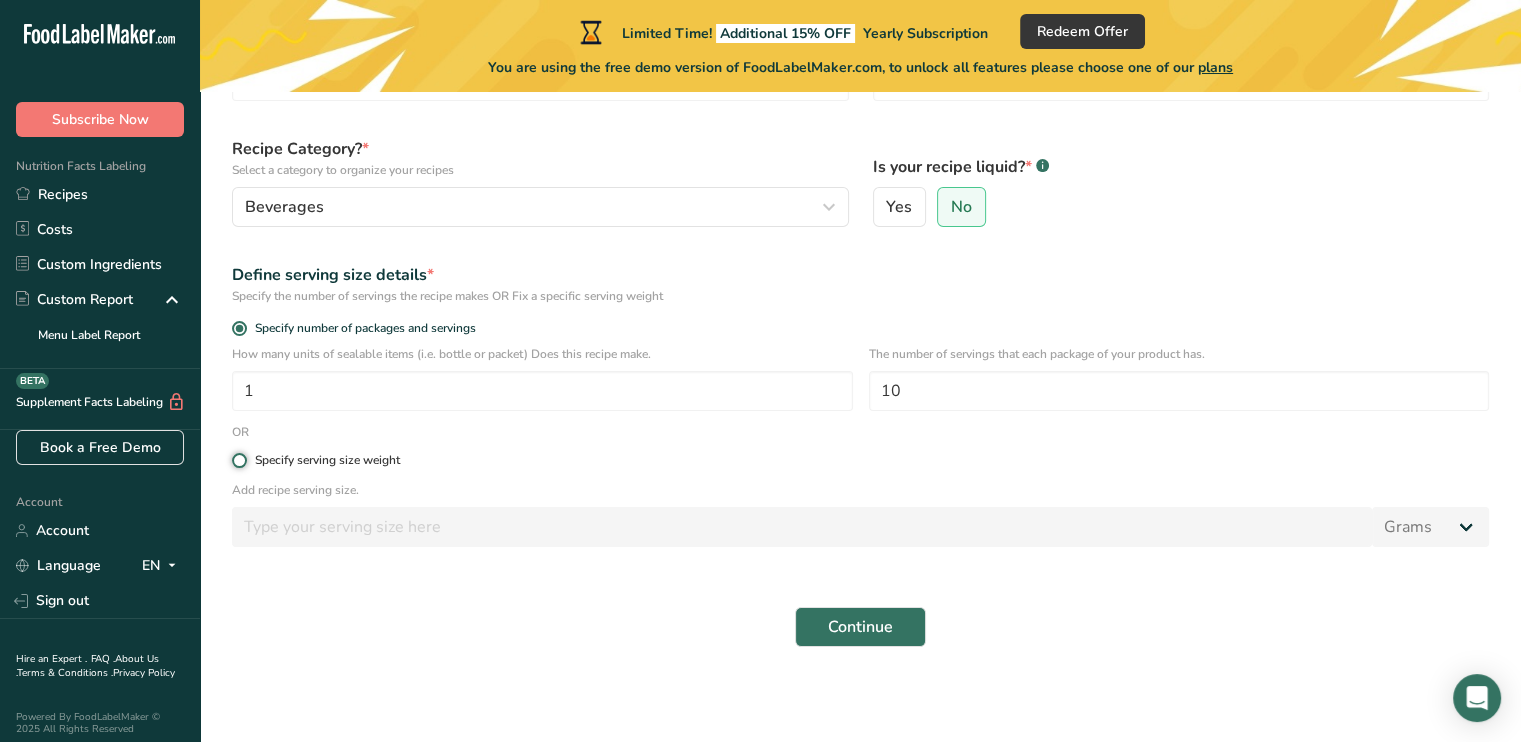 click on "Specify serving size weight" at bounding box center (238, 460) 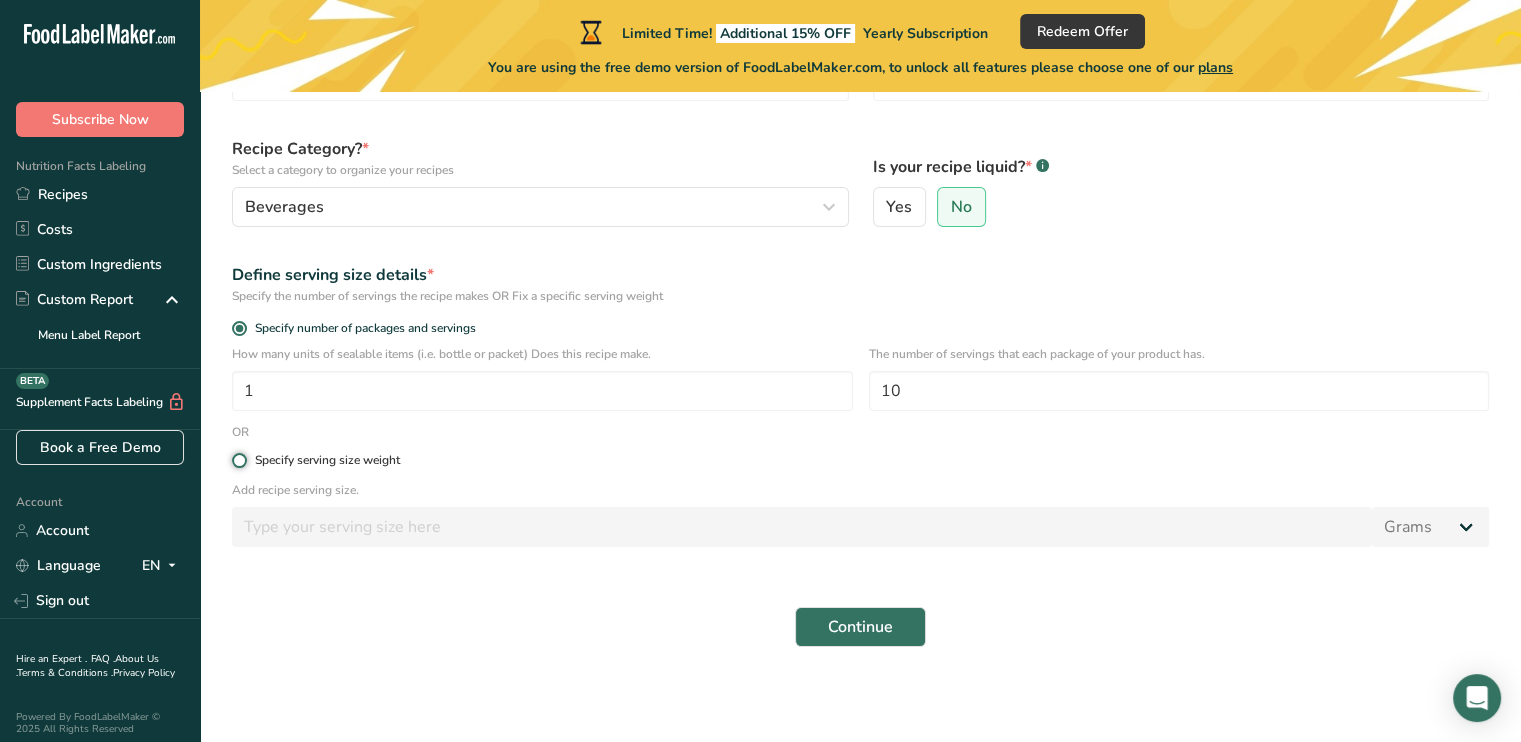 radio on "true" 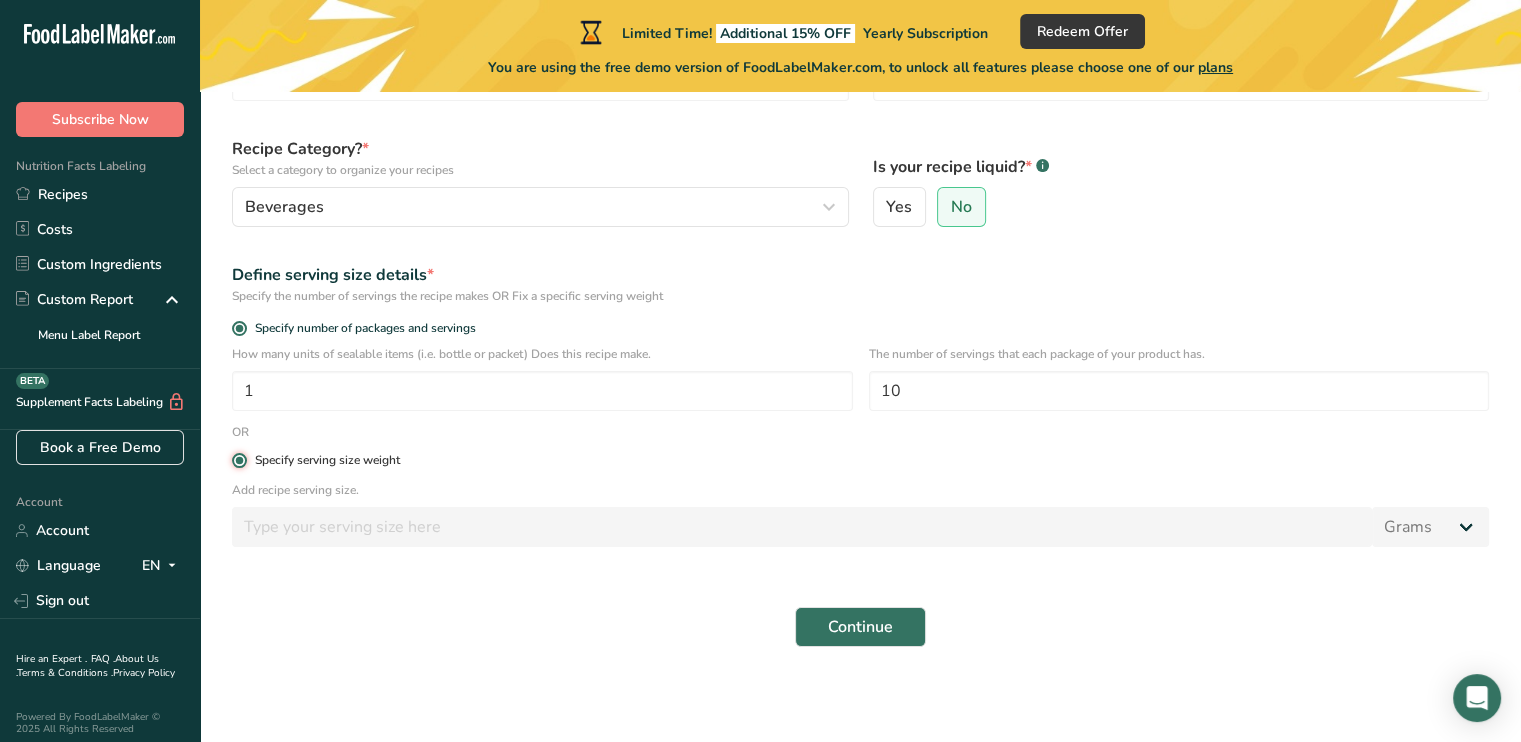 radio on "false" 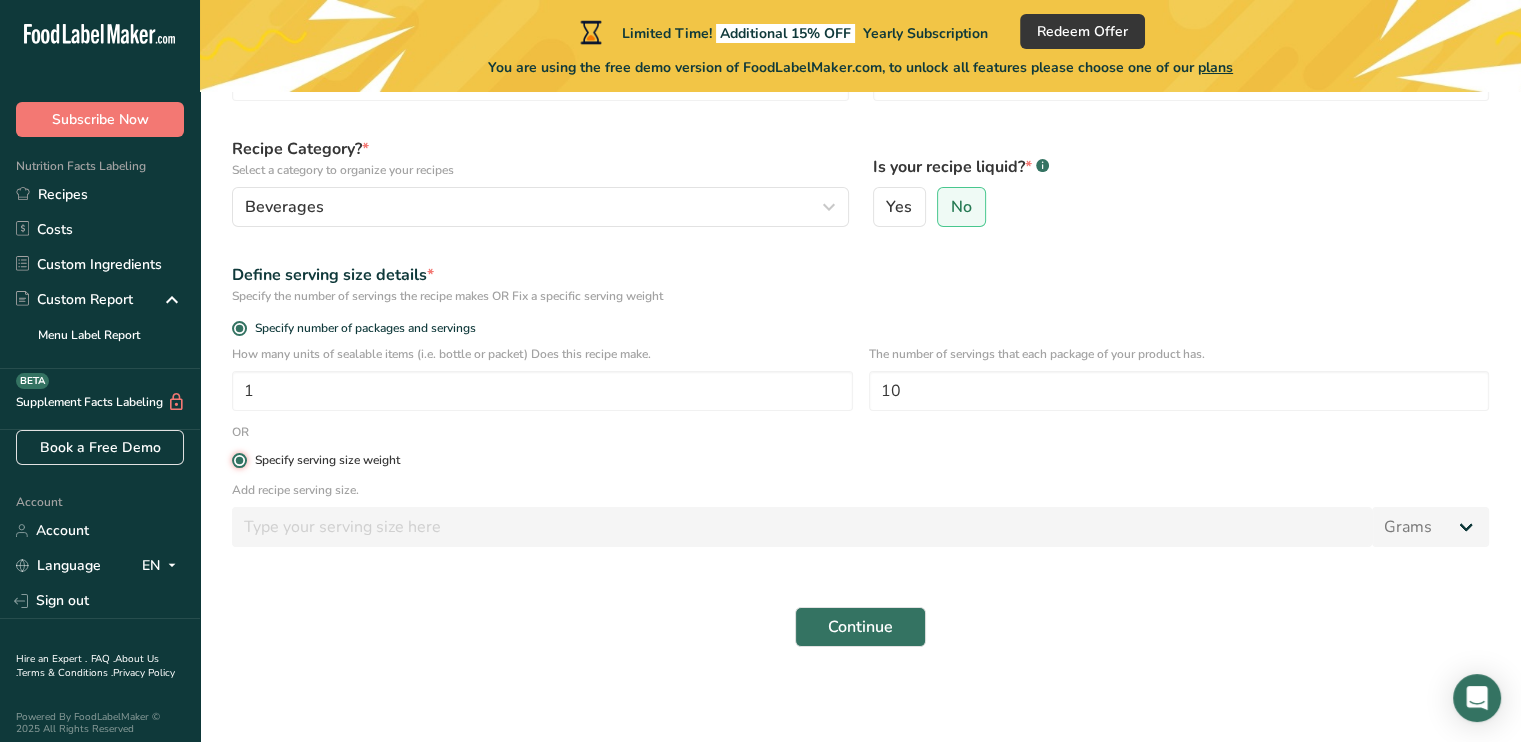 type 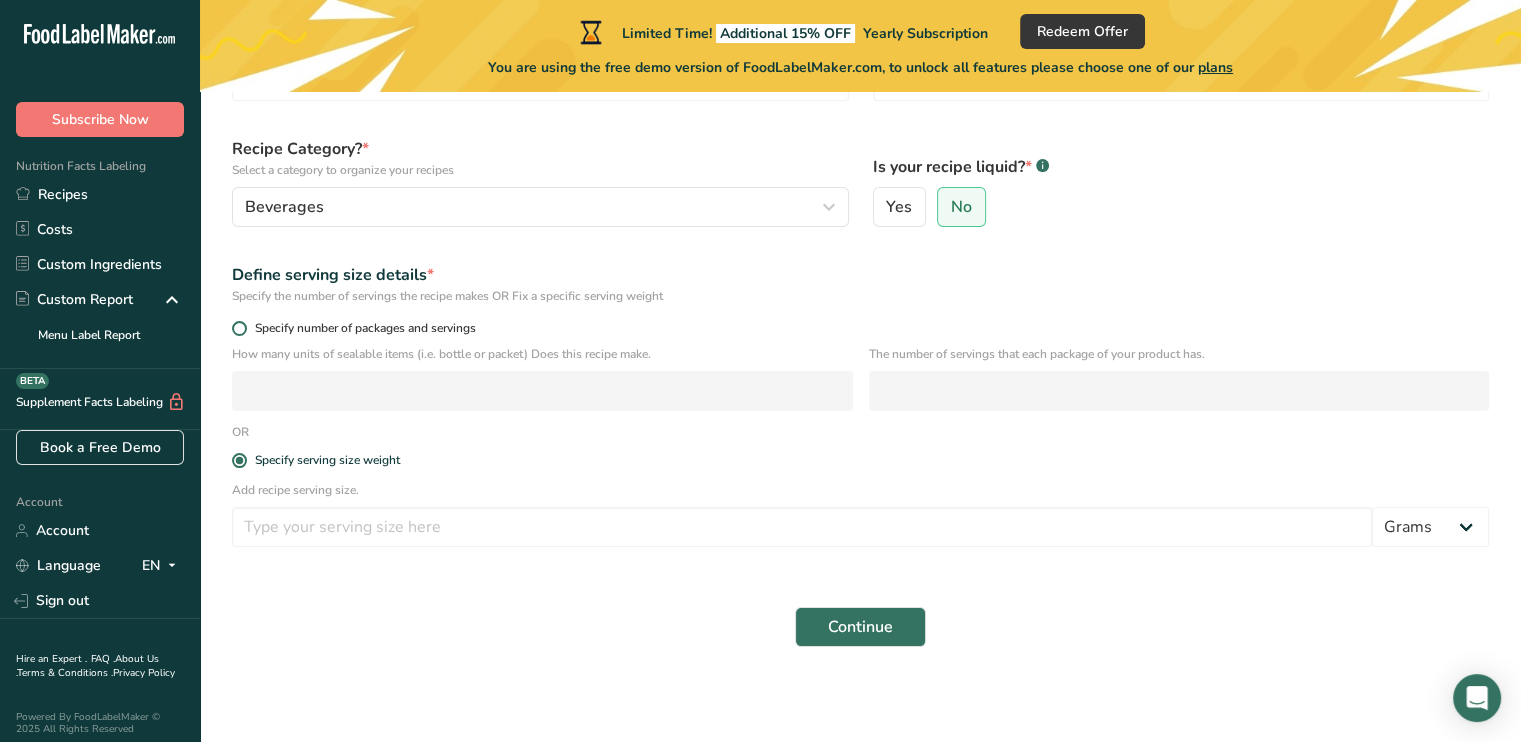 click on "Specify number of packages and servings" at bounding box center (361, 328) 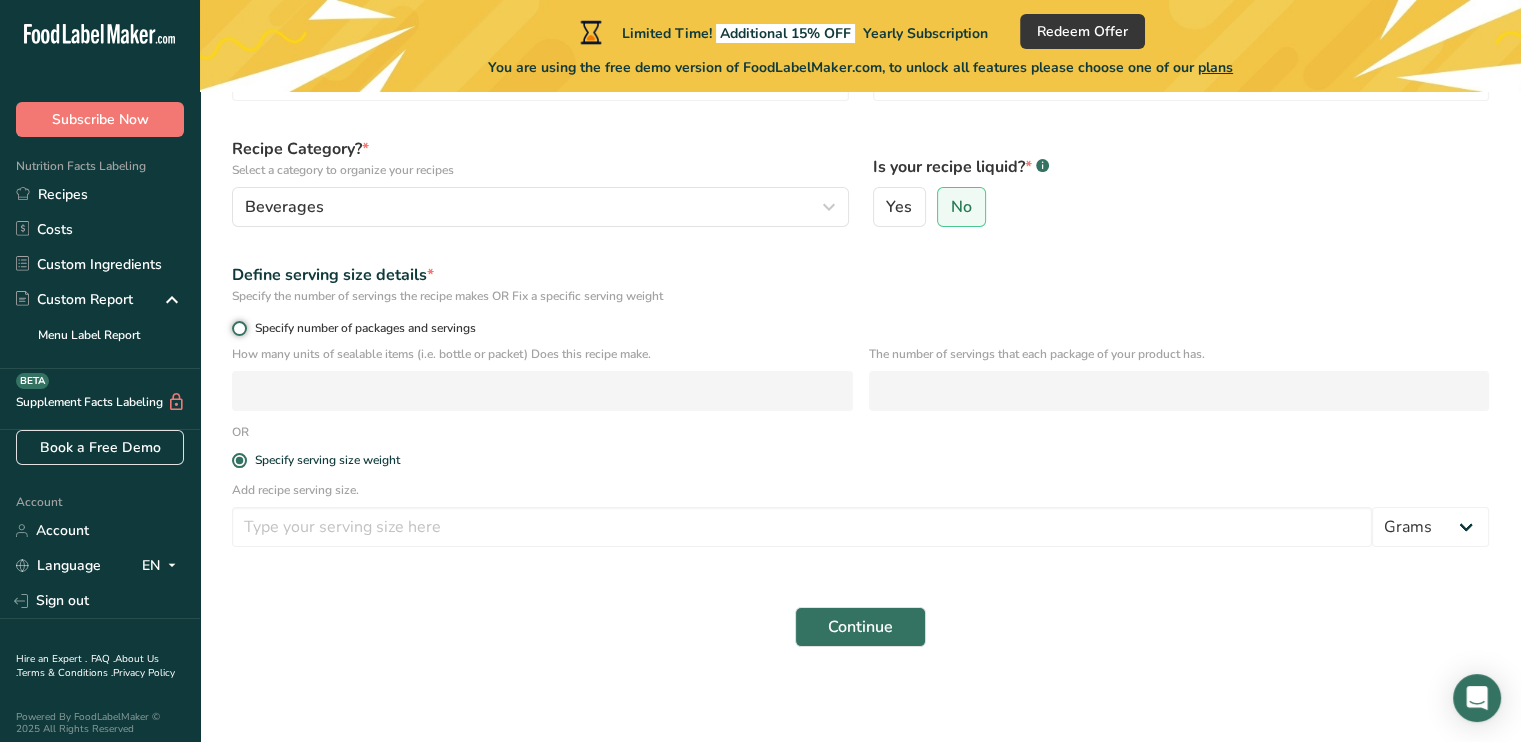 click on "Specify number of packages and servings" at bounding box center (238, 328) 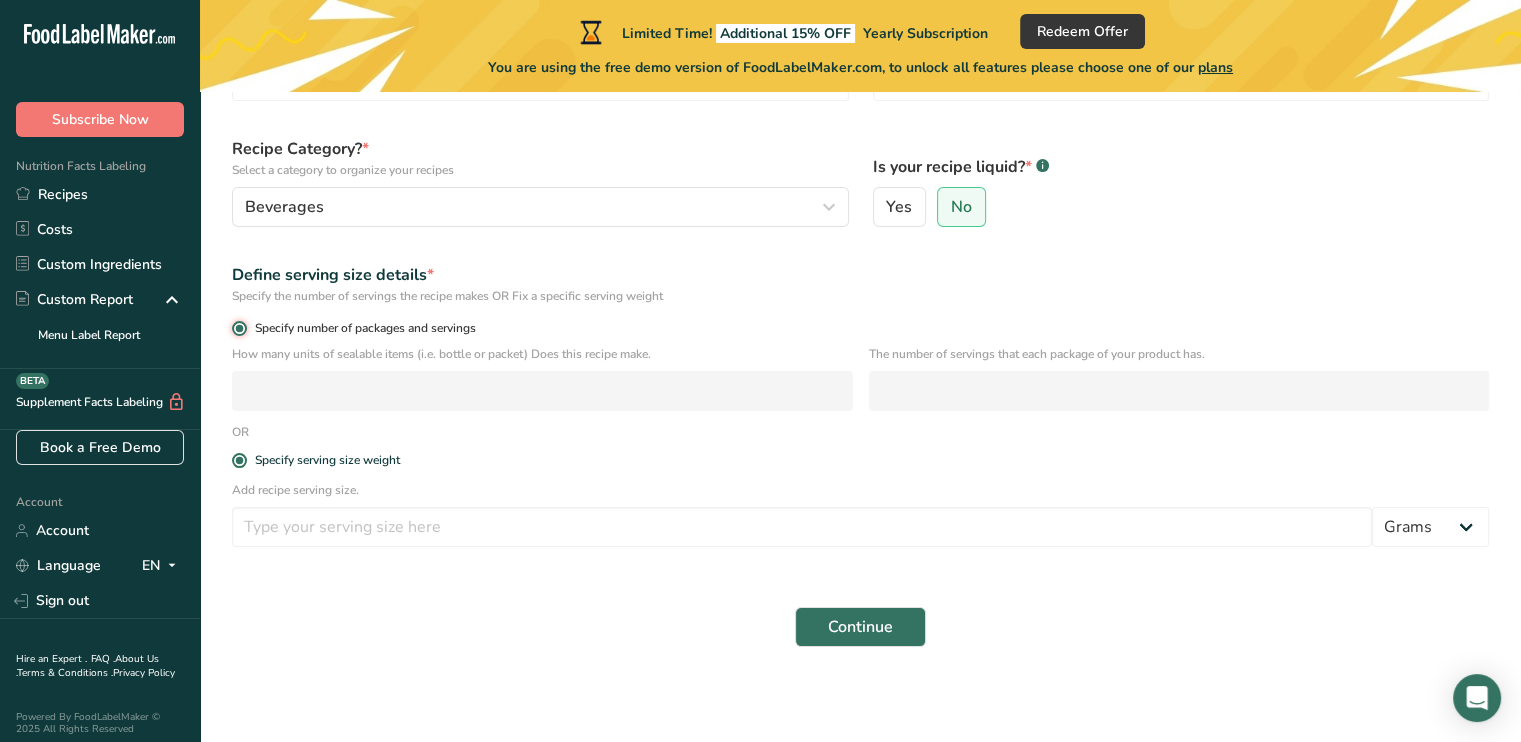 radio on "false" 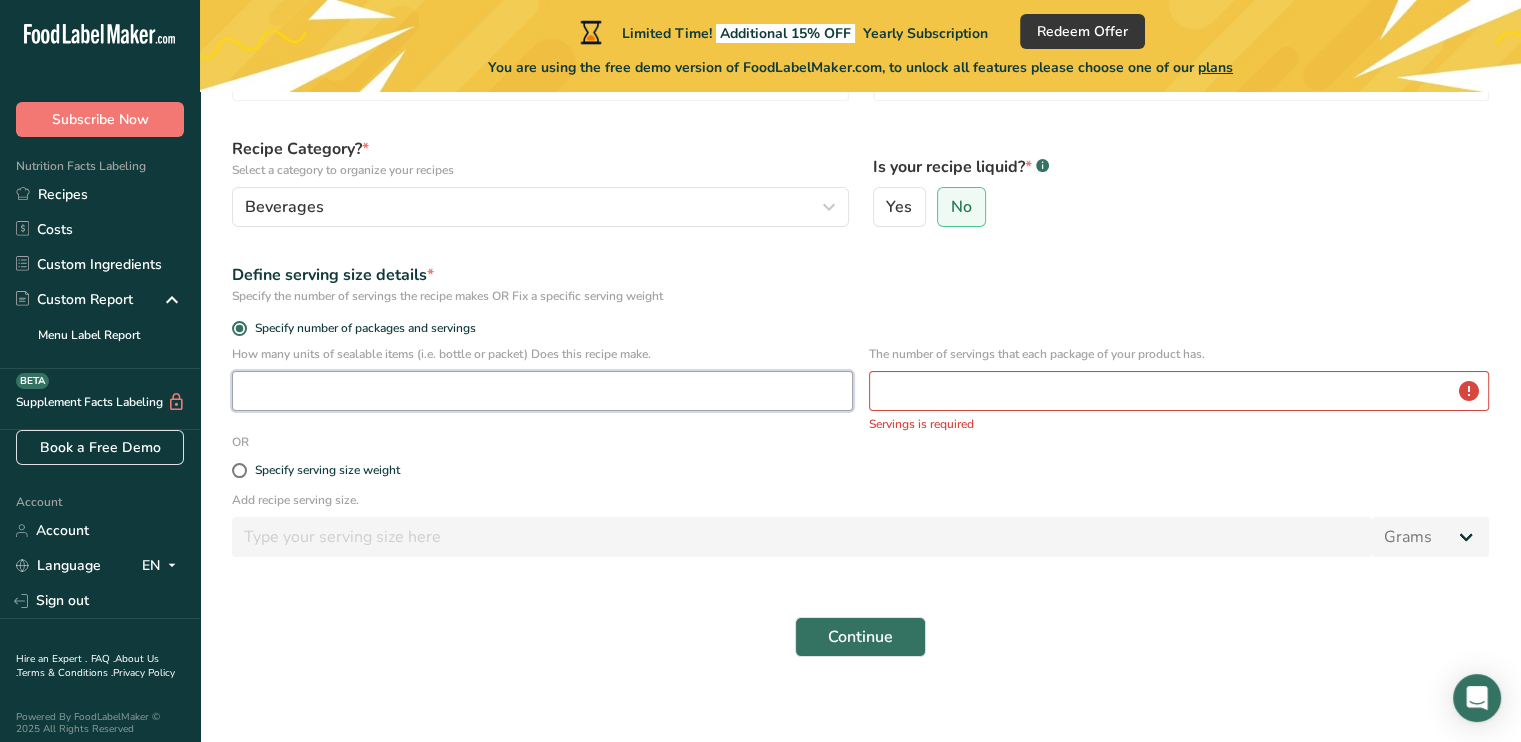 click at bounding box center (542, 391) 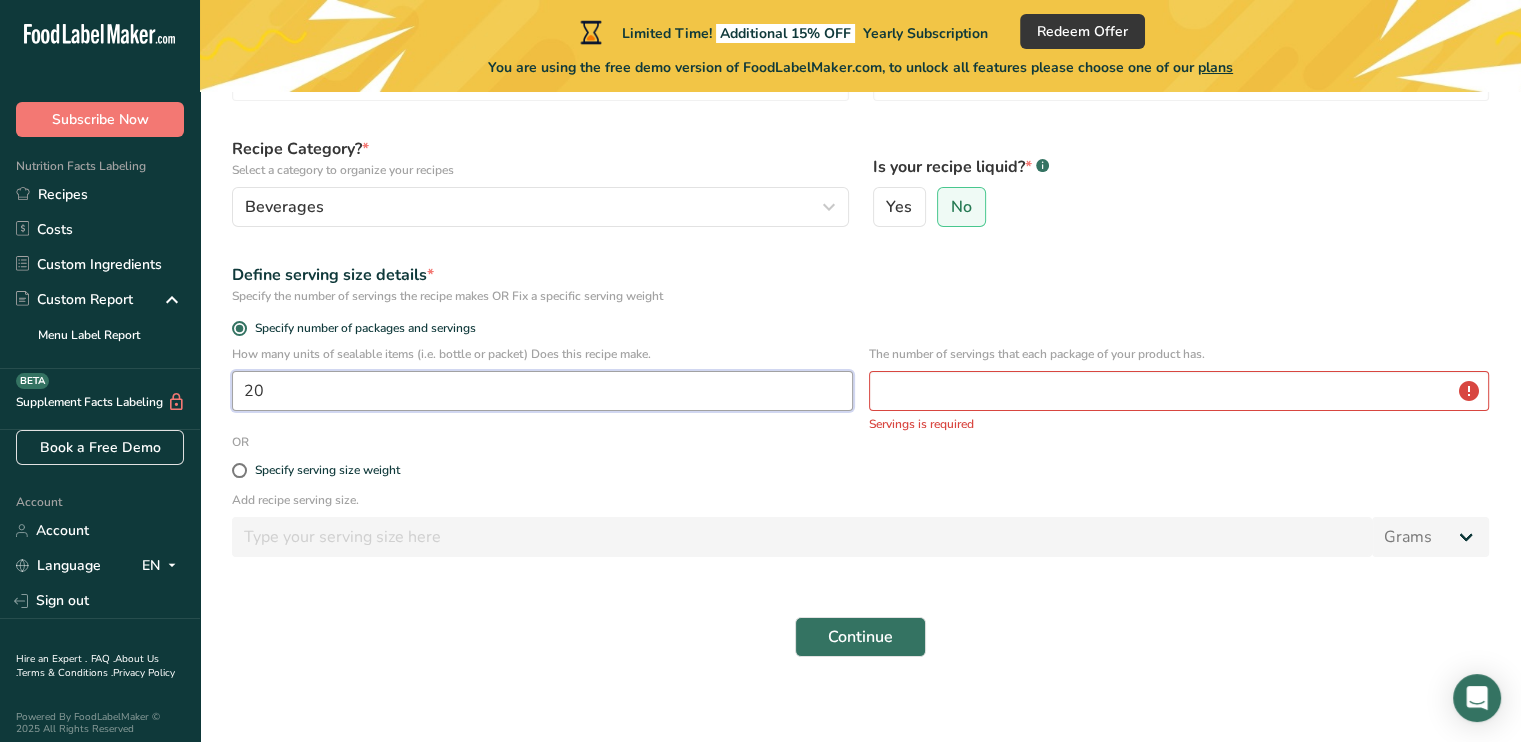 type on "20" 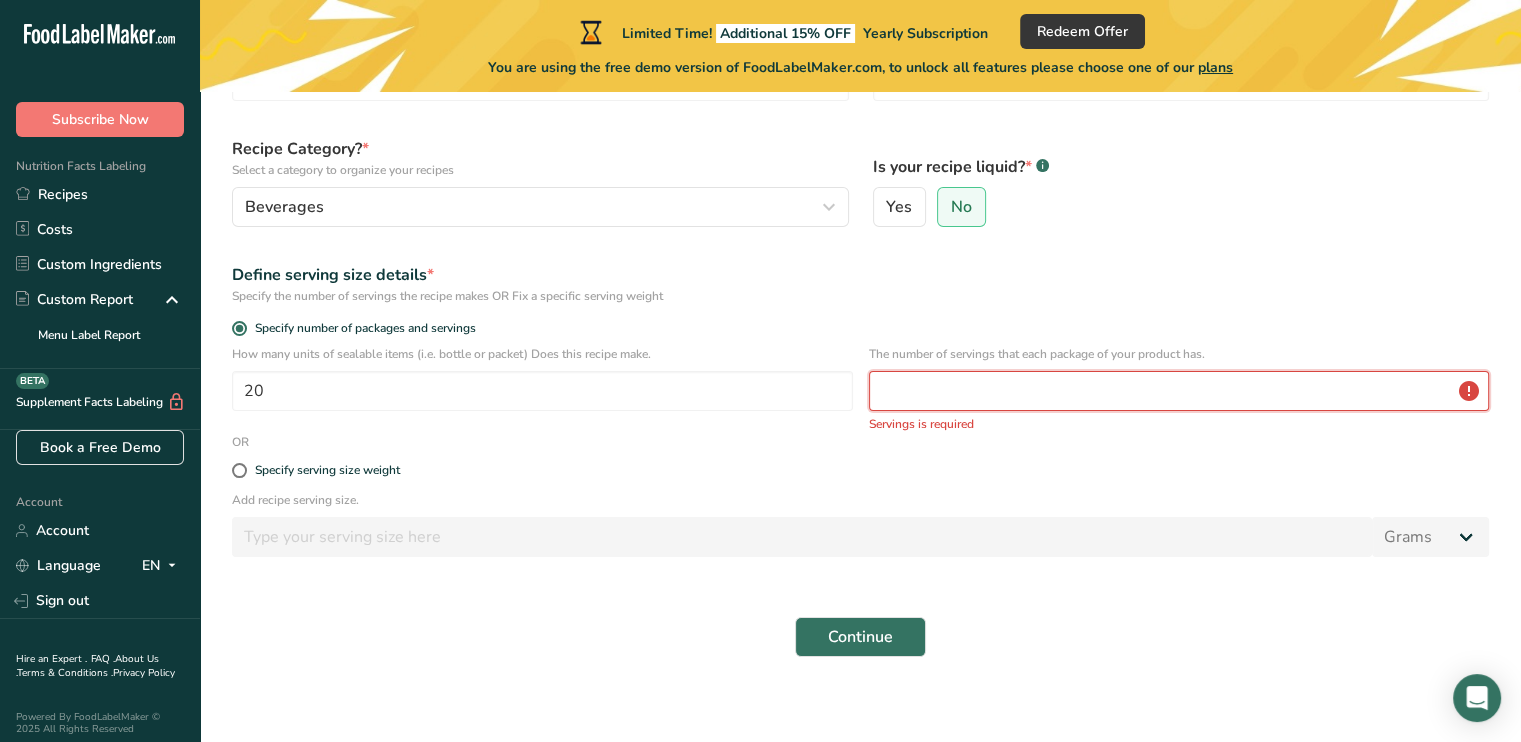 click at bounding box center (1179, 391) 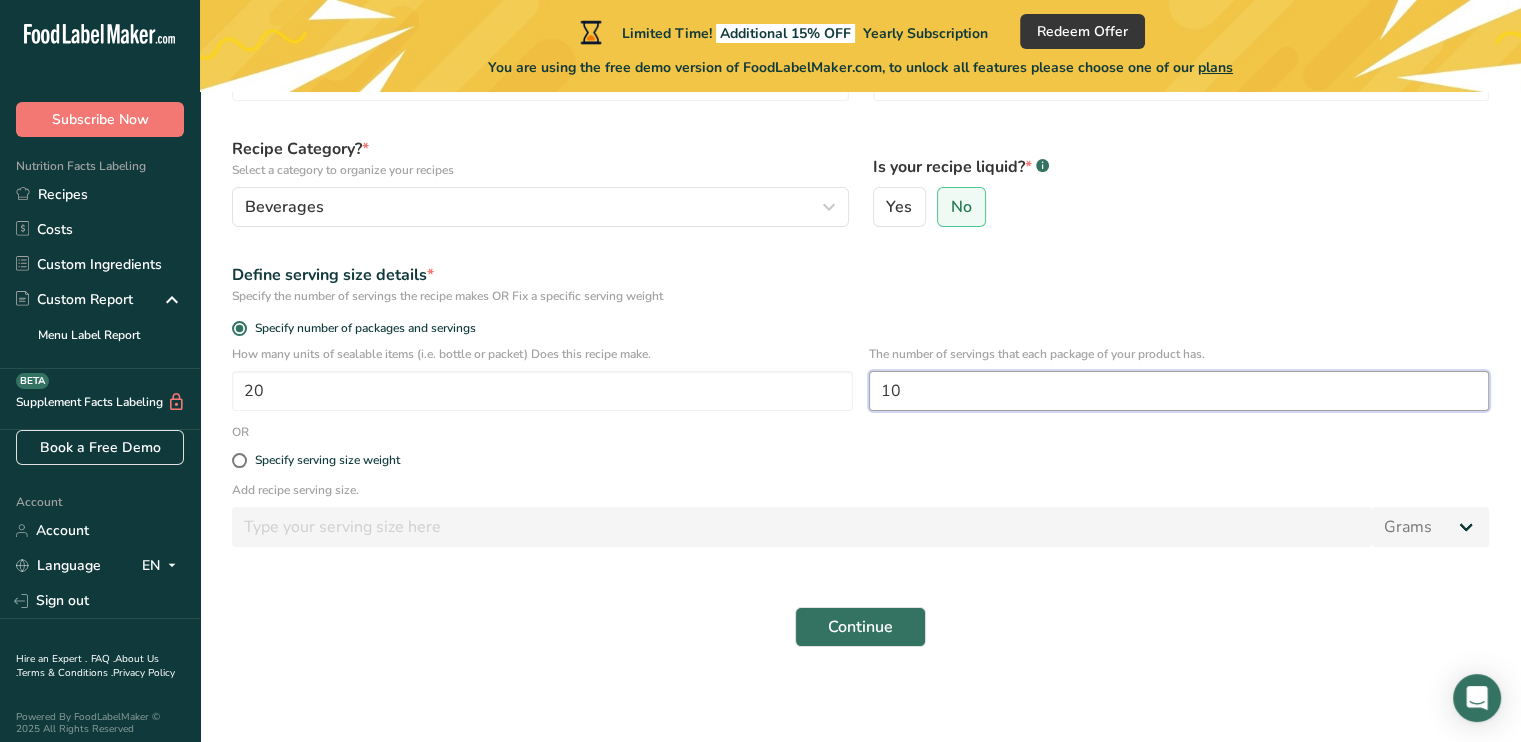 type on "10" 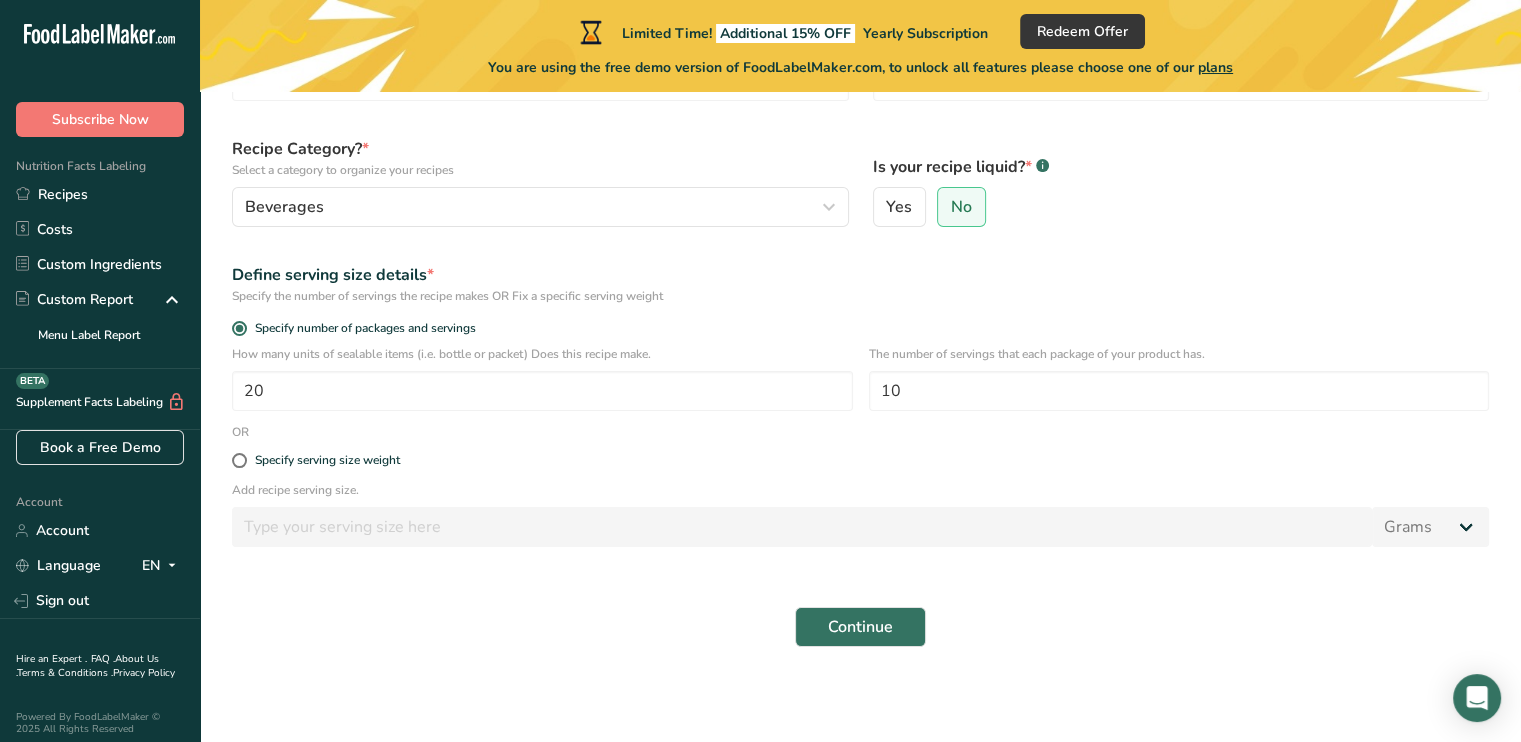 click on "Recipe name *   JINFLEX
Recipe code
.a-a{fill:#347362;}.b-a{fill:#fff;}
Recipe Category? *
Select a category to organize your recipes
Beverages
Standard Categories
Custom Categories
.a-a{fill:#347362;}.b-a{fill:#fff;}
Baked Goods
Beverages
Confectionery
Cooked Meals, Salads, & Sauces
Dairy
Snacks
Add New Category
Is your recipe liquid? *   .a-a{fill:#347362;}.b-a{fill:#fff;}           Yes   No
Define serving size details *
Specify the number of servings the recipe makes OR Fix a specific serving weight
Specify number of packages and servings
20     10
OR" at bounding box center (860, 338) 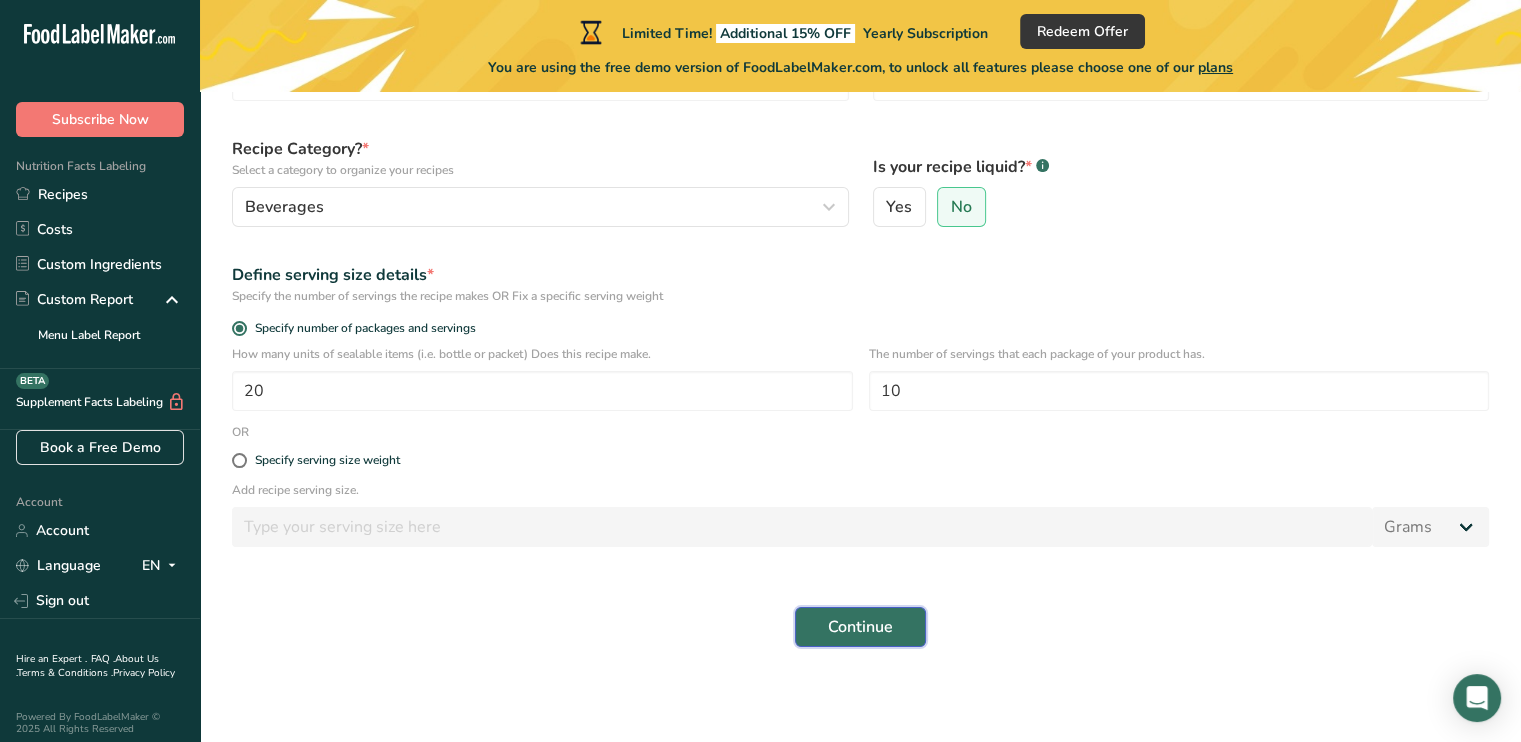 click on "Continue" at bounding box center [860, 627] 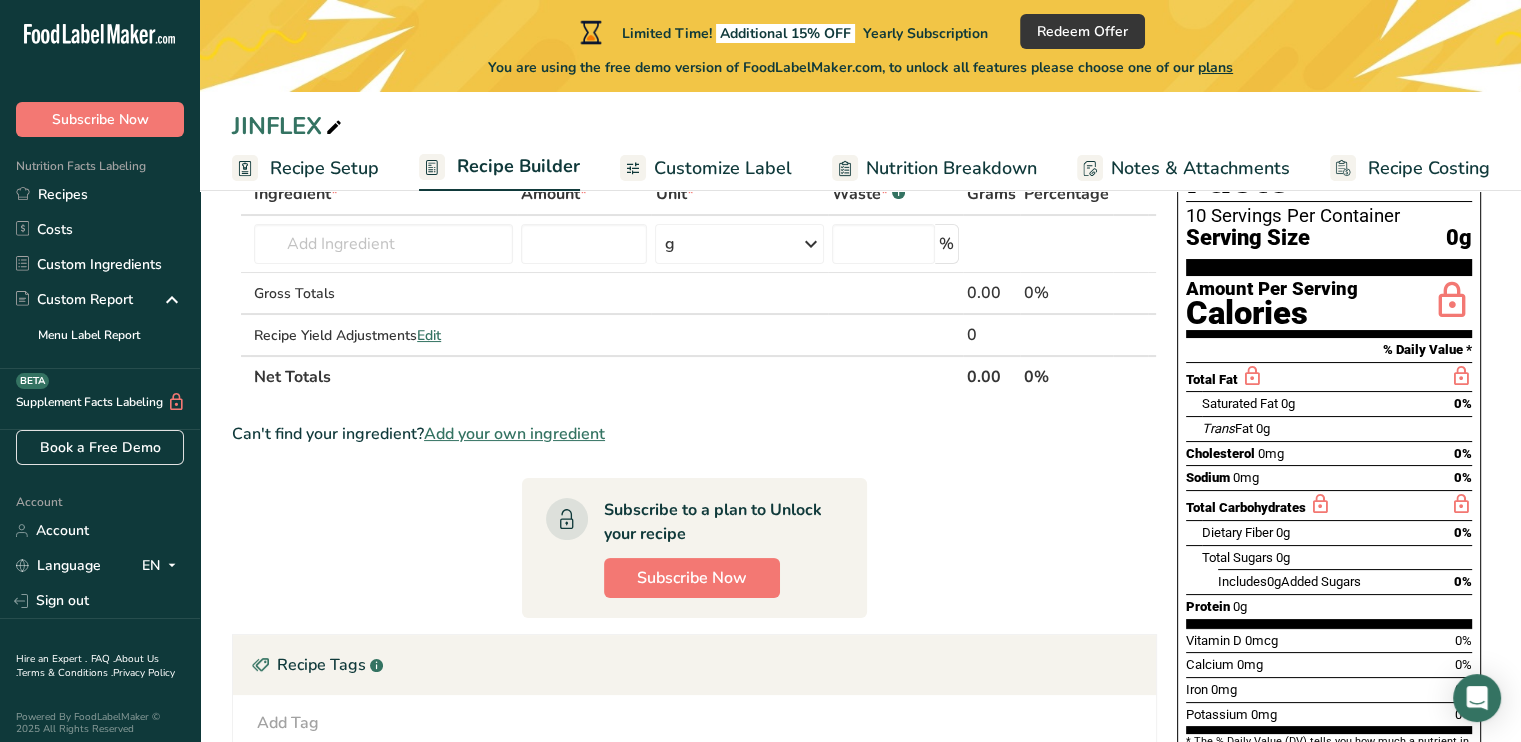 scroll, scrollTop: 100, scrollLeft: 0, axis: vertical 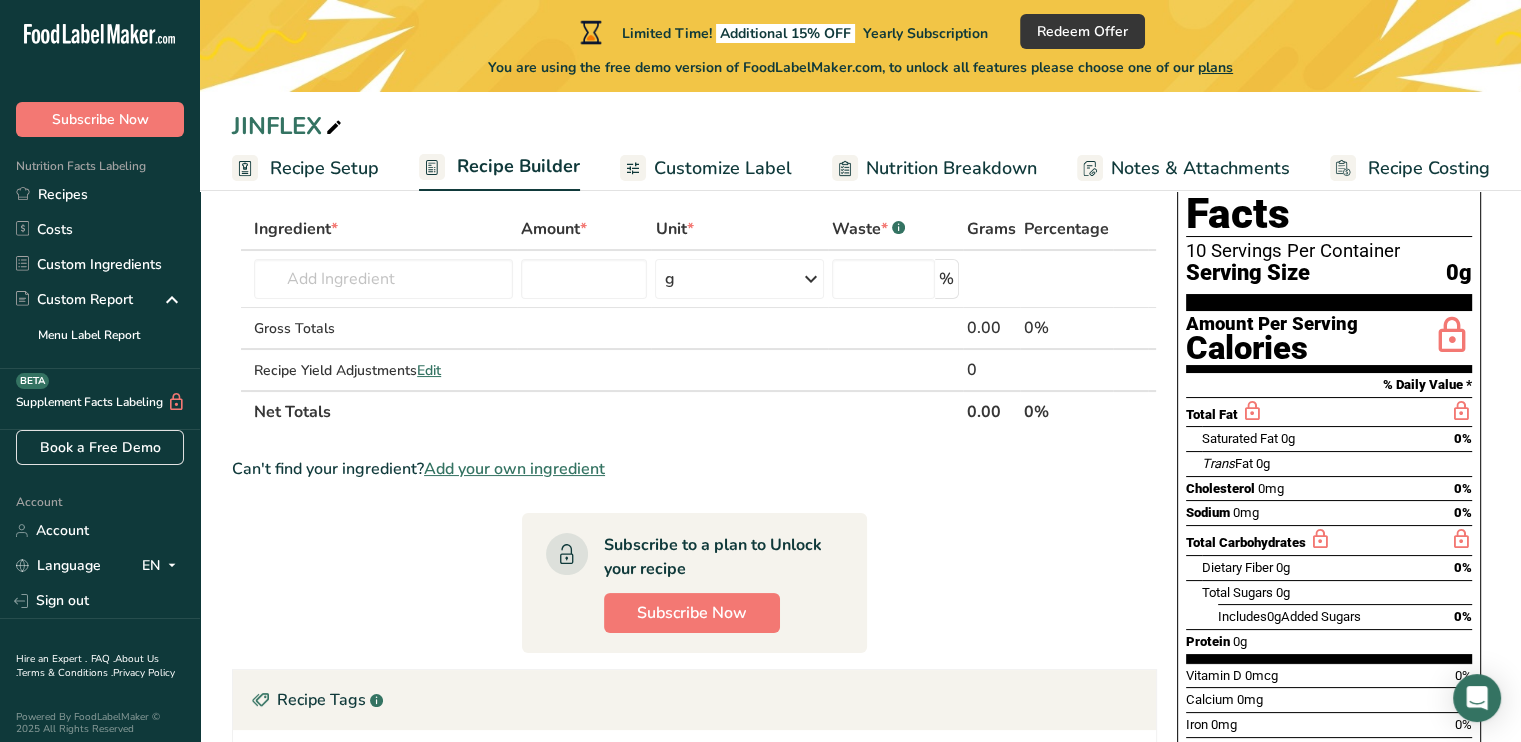 drag, startPoint x: 1268, startPoint y: 370, endPoint x: 1376, endPoint y: 516, distance: 181.60396 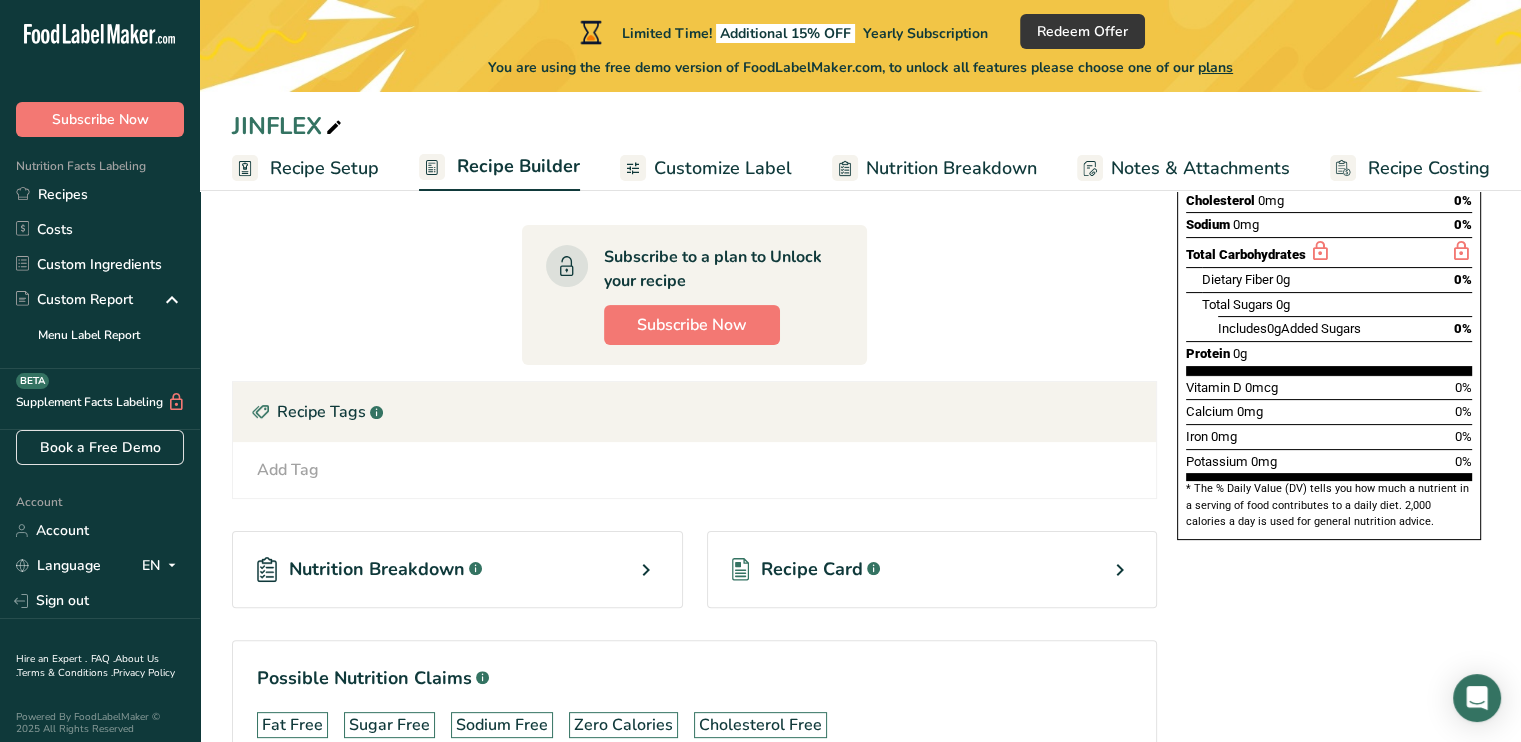 scroll, scrollTop: 209, scrollLeft: 0, axis: vertical 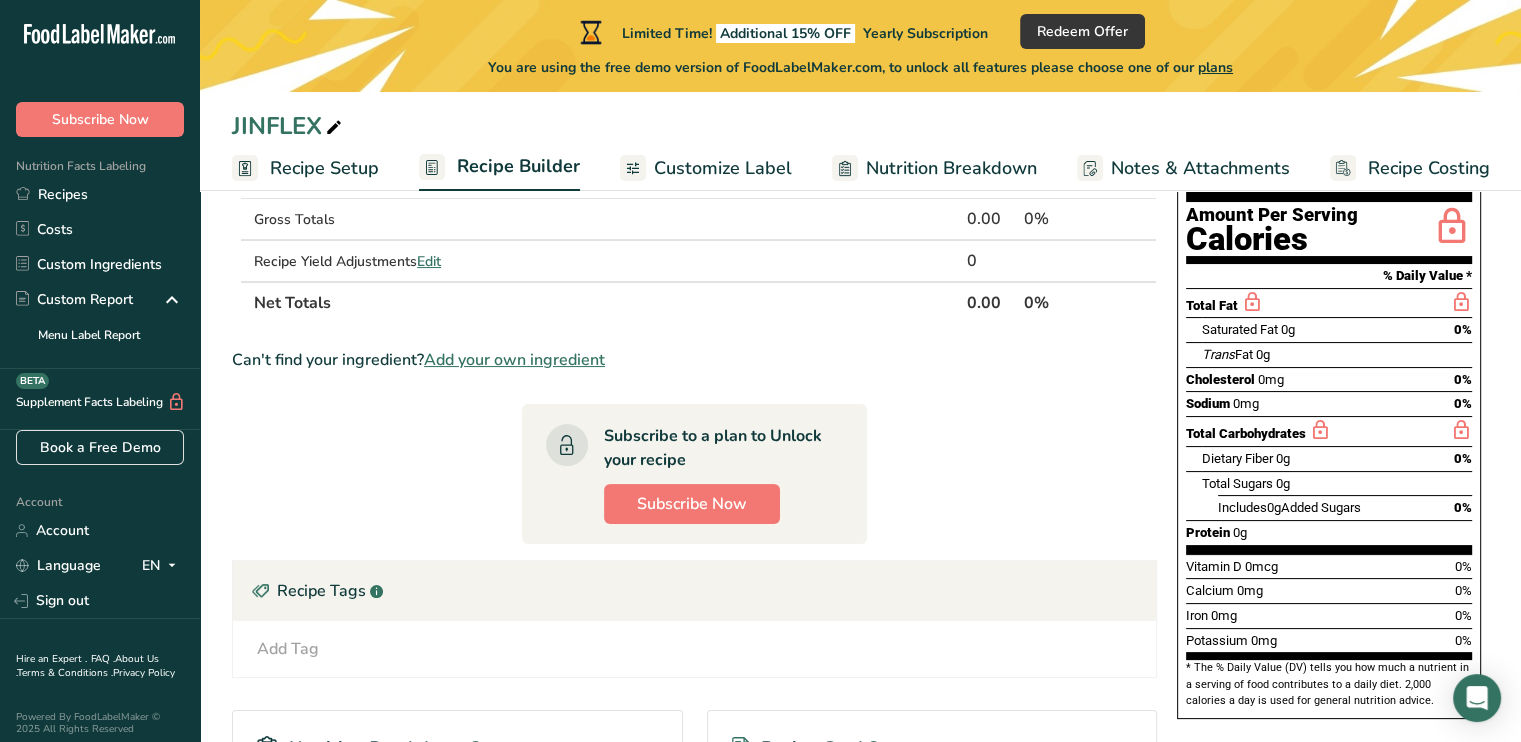 drag, startPoint x: 1338, startPoint y: 378, endPoint x: 1348, endPoint y: 592, distance: 214.23352 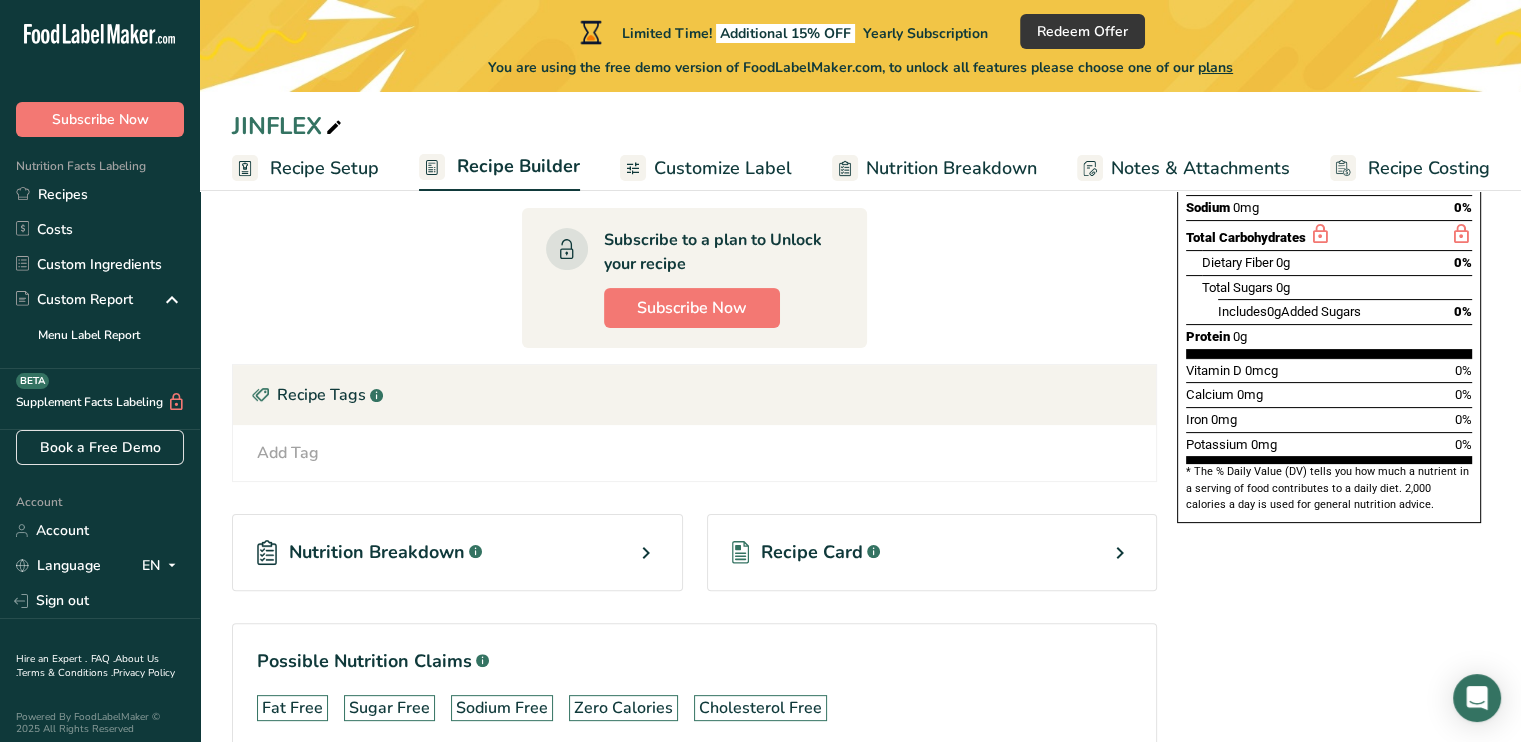 scroll, scrollTop: 409, scrollLeft: 0, axis: vertical 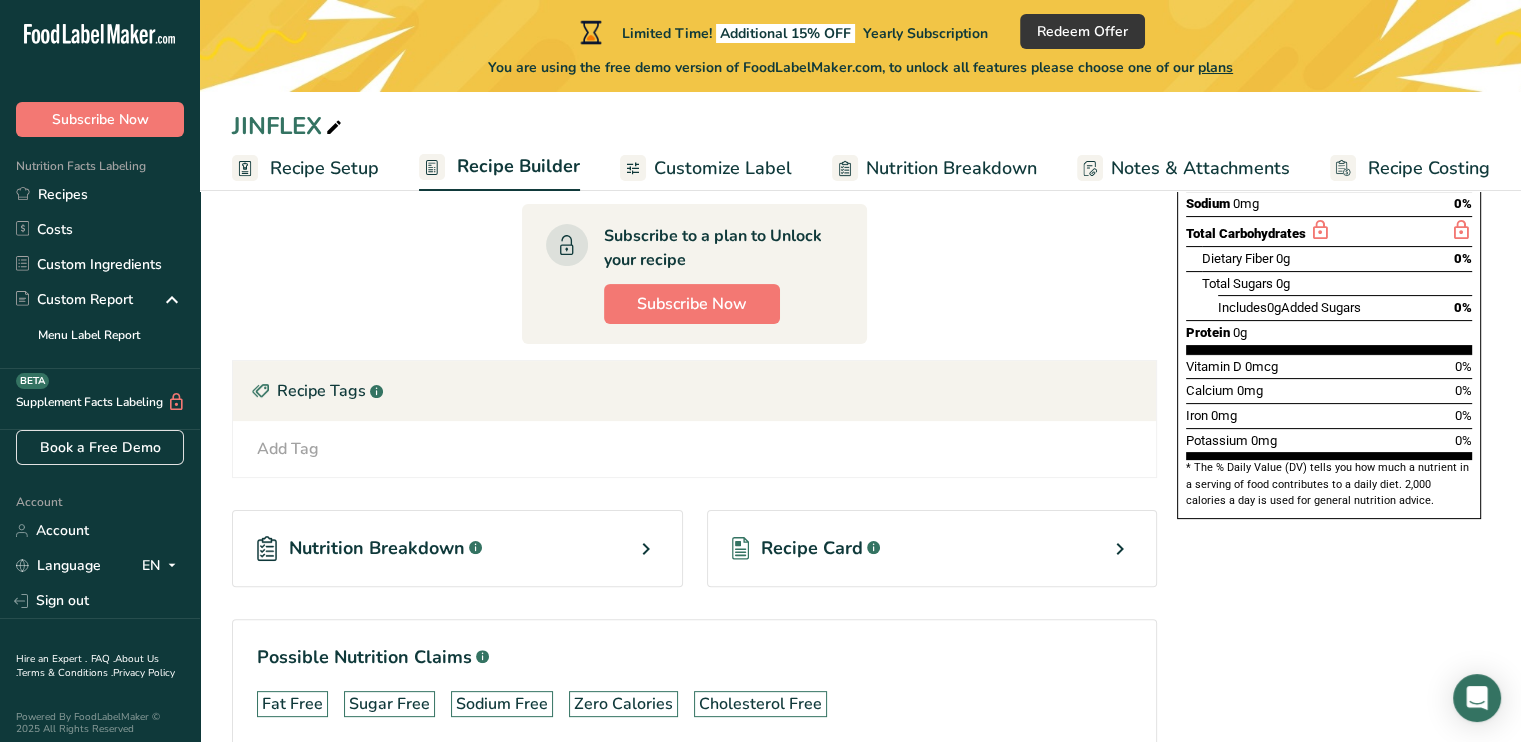 drag, startPoint x: 1192, startPoint y: 248, endPoint x: 1422, endPoint y: 463, distance: 314.84122 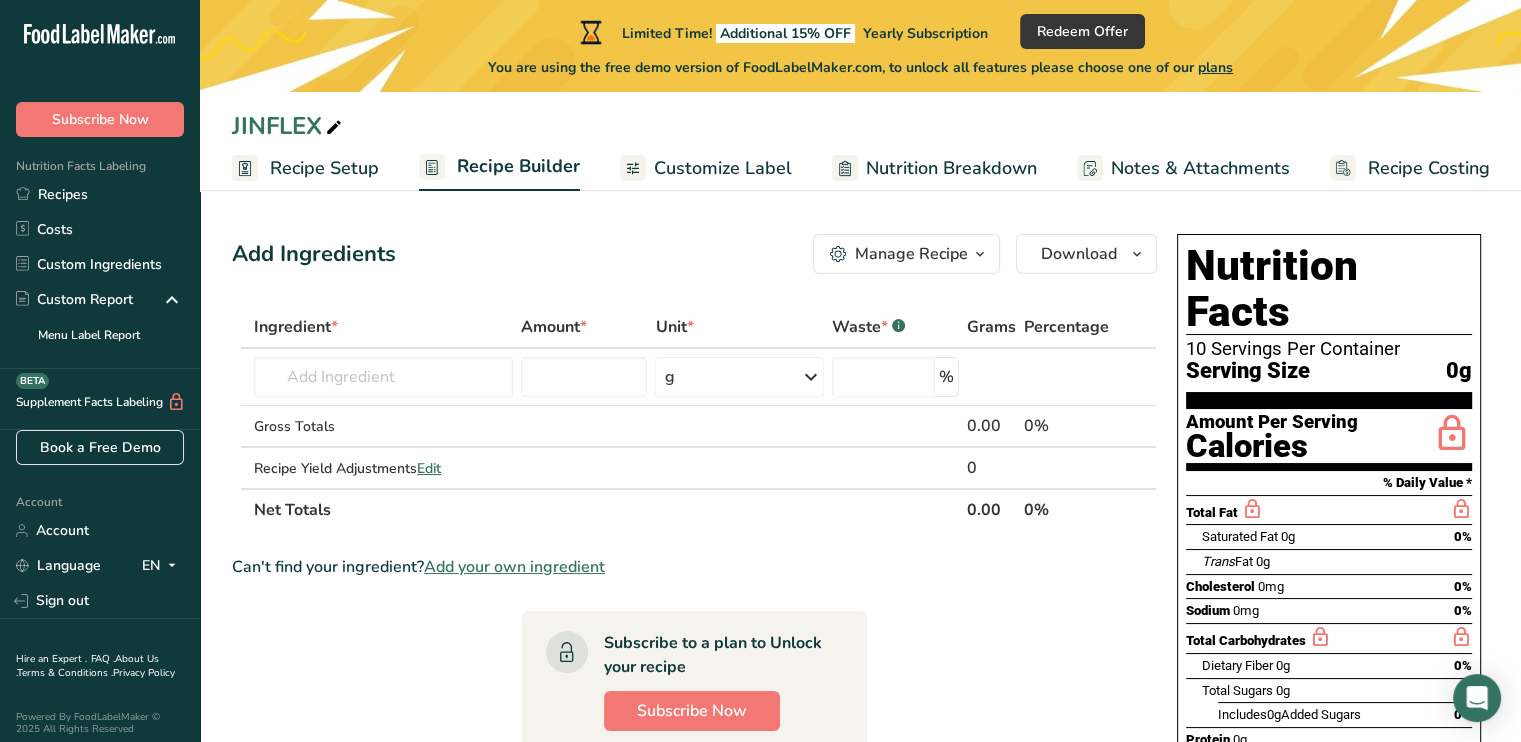 scroll, scrollTop: 0, scrollLeft: 0, axis: both 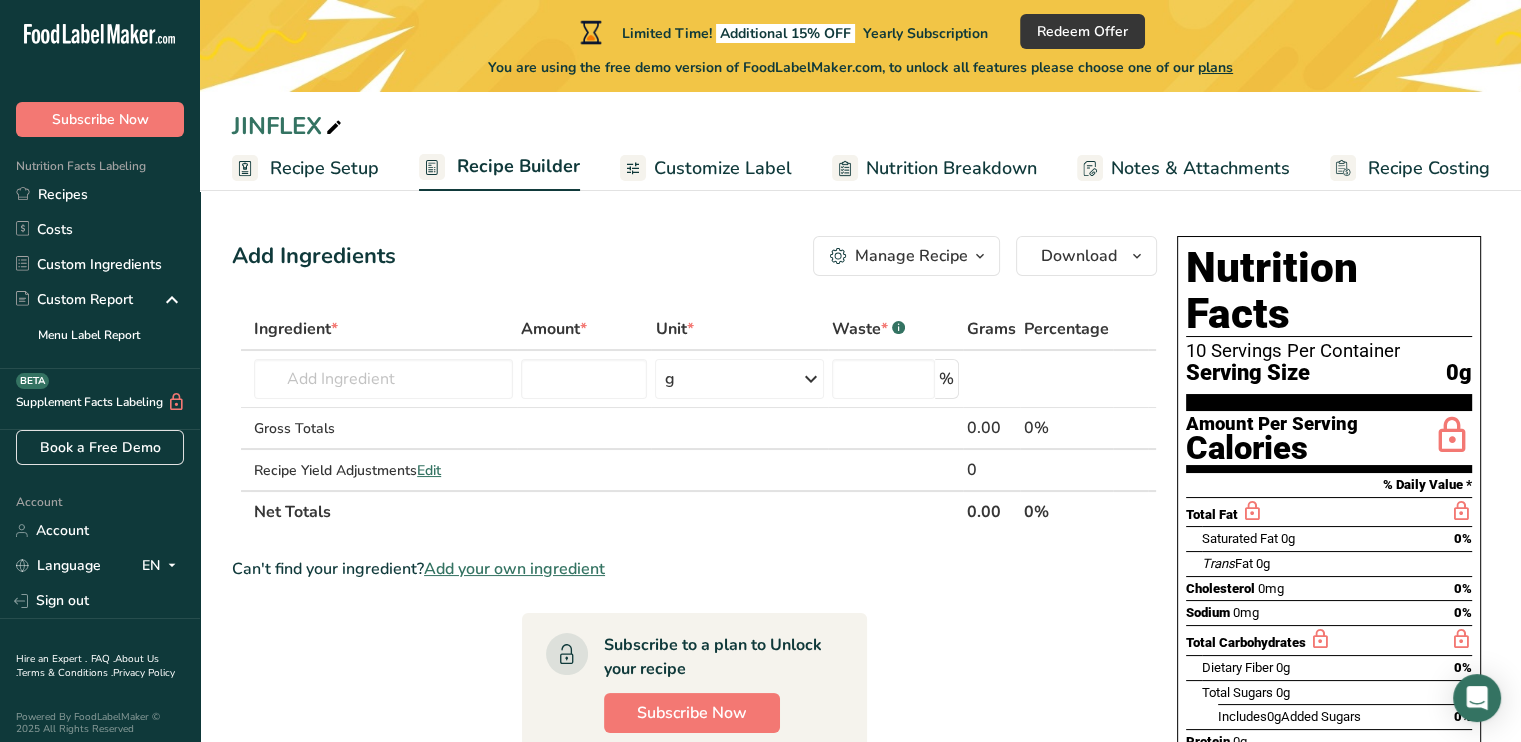 click on "Trans  Fat
0g" at bounding box center [1337, 563] 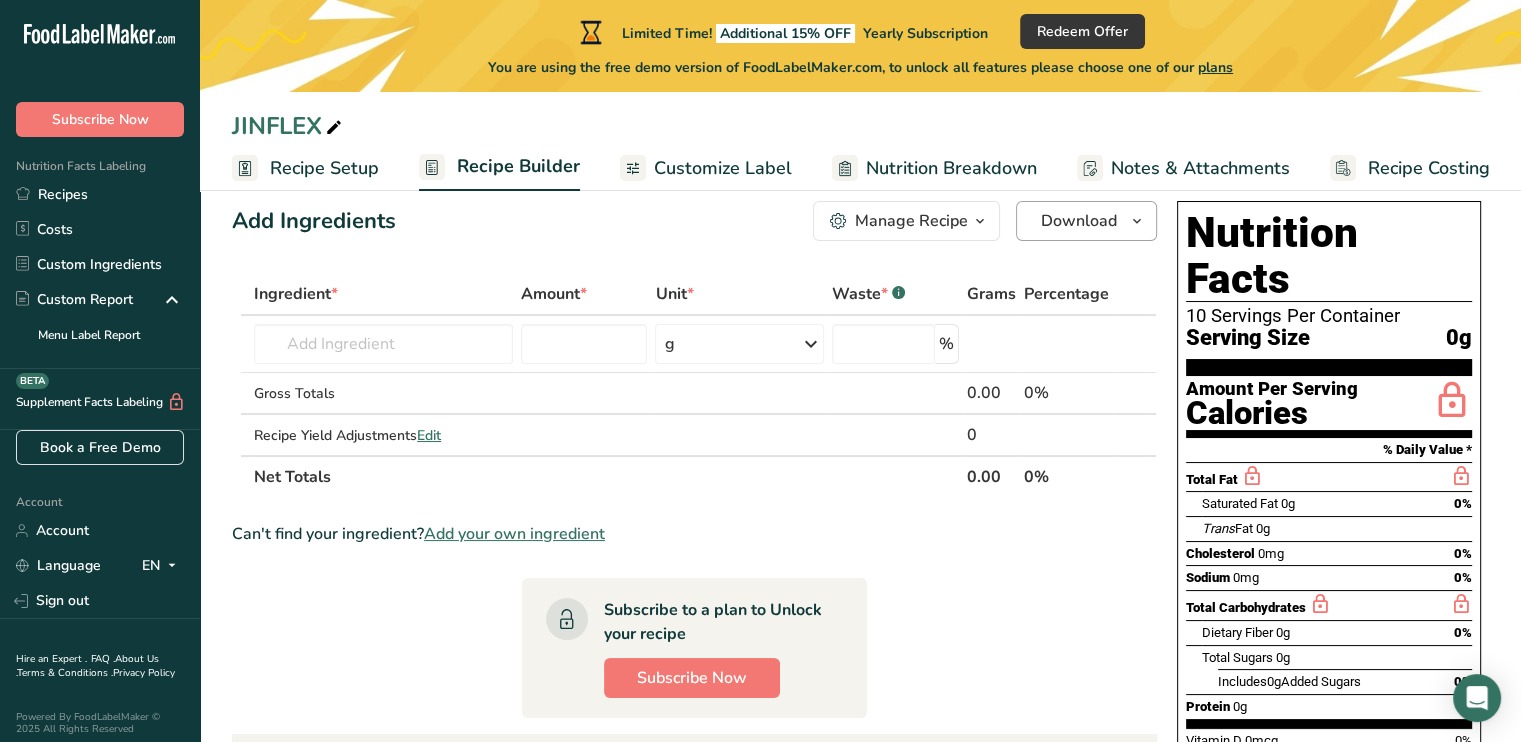 scroll, scrollTop: 0, scrollLeft: 0, axis: both 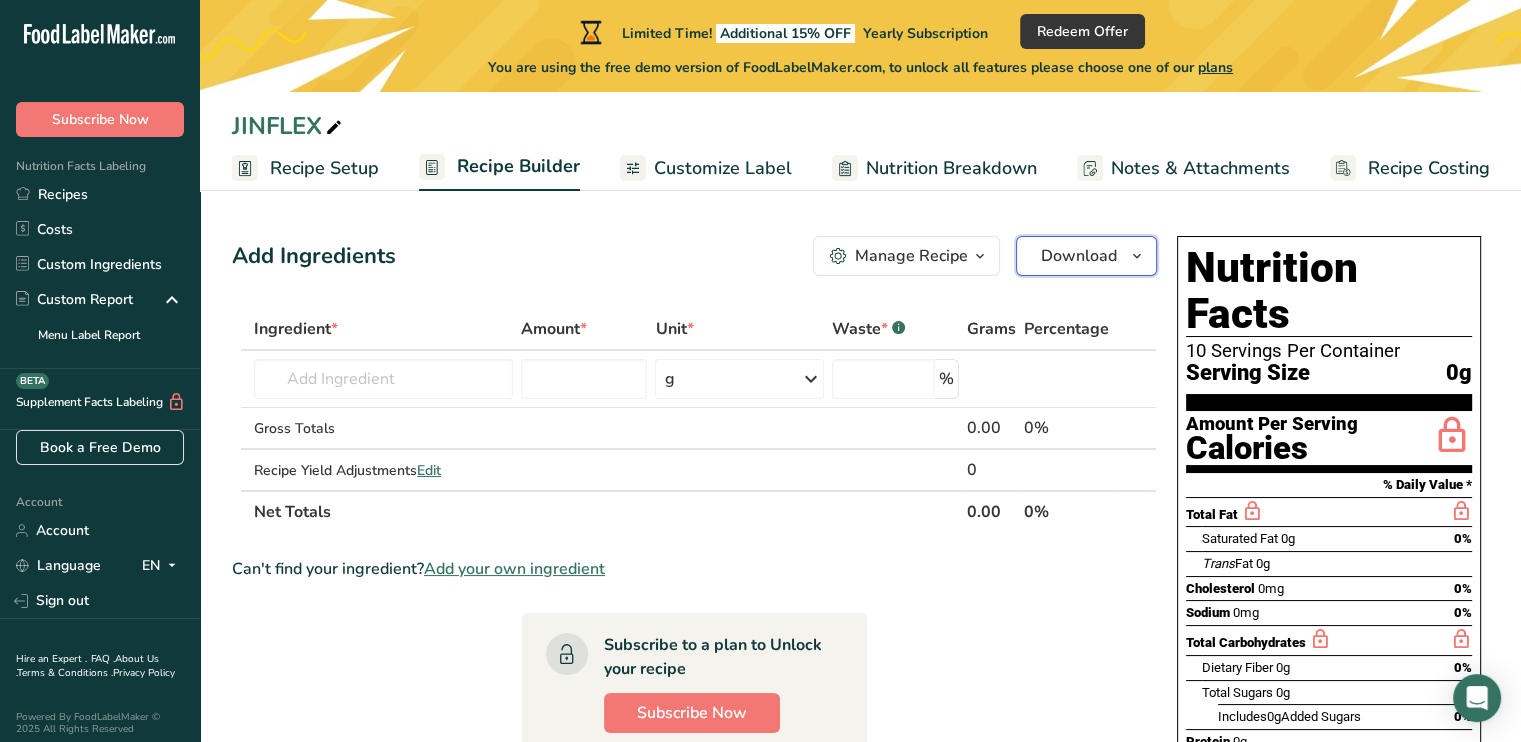 click on "Download" at bounding box center [1079, 256] 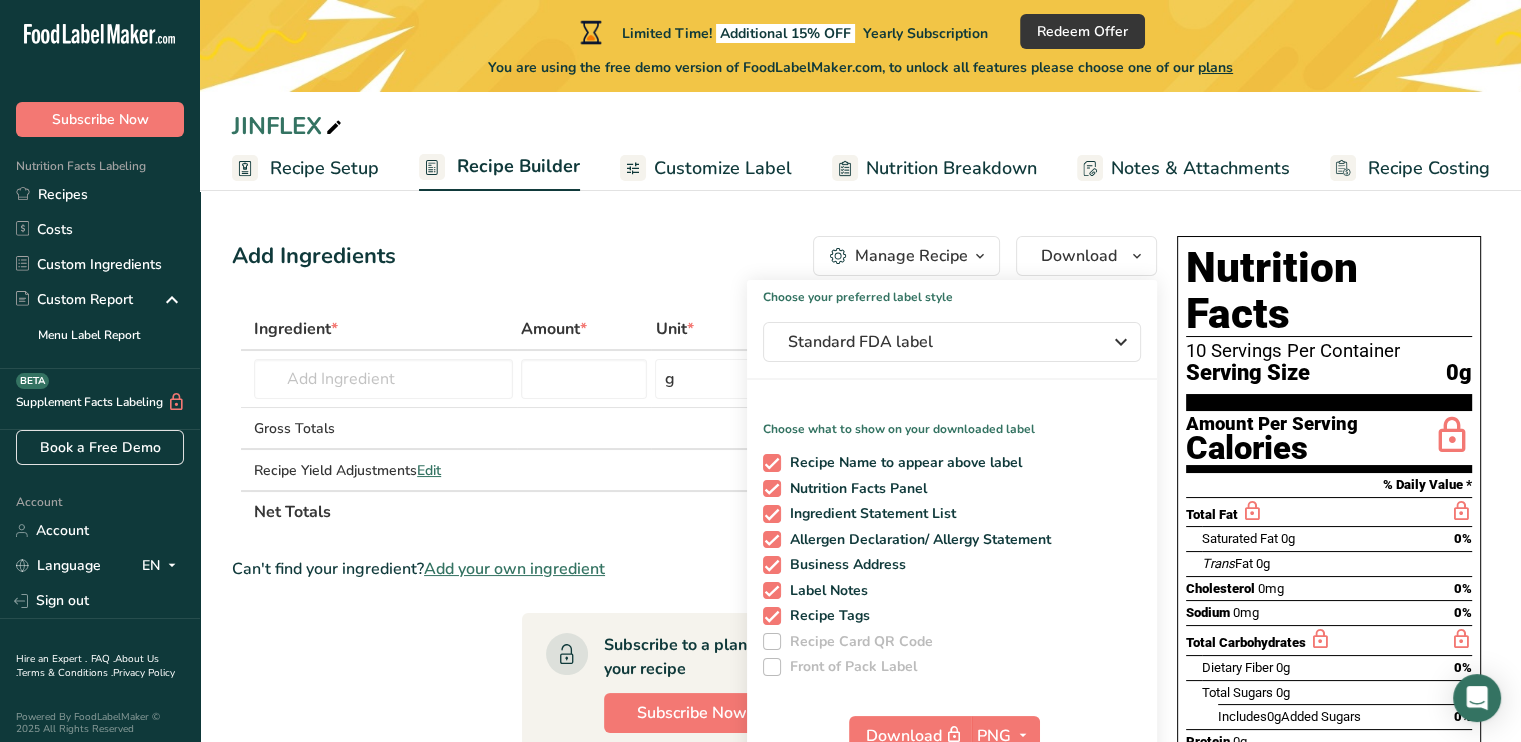 click on "Add Ingredients
Manage Recipe         Delete Recipe             Duplicate Recipe               Scale Recipe               Save as Sub-Recipe   .a-a{fill:#347362;}.b-a{fill:#fff;}                                 Nutrition Breakdown                 Recipe Card
NEW
Amino Acids Pattern Report             Activity History
Download
Choose your preferred label style
Standard FDA label
Standard FDA label
The most common format for nutrition facts labels in compliance with the FDA's typeface, style and requirements
Tabular FDA label
A label format compliant with the FDA regulations presented in a tabular (horizontal) display.
Linear FDA label
A simple linear display for small sized packages.
Simplified FDA label" at bounding box center [860, 725] 